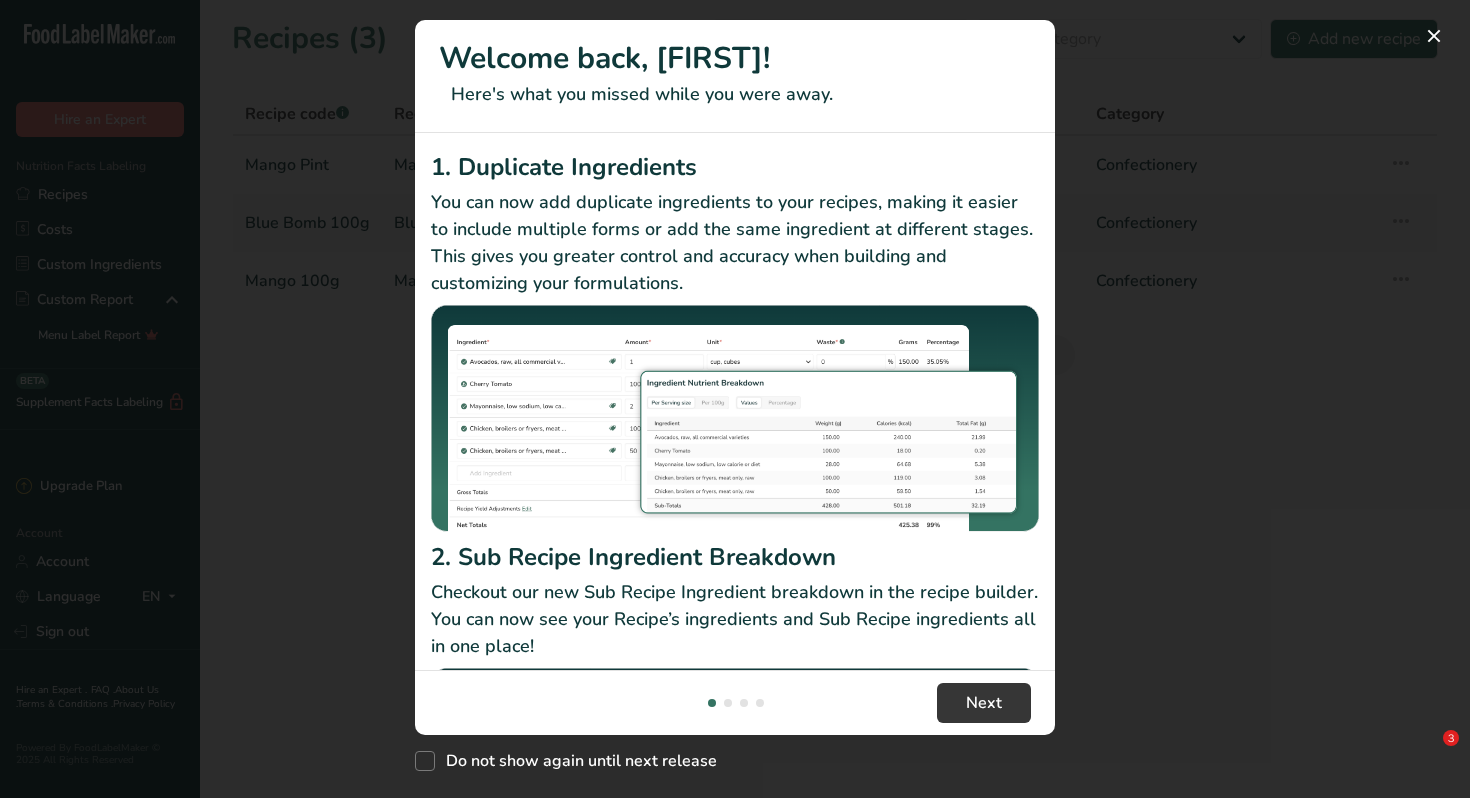 scroll, scrollTop: 0, scrollLeft: 0, axis: both 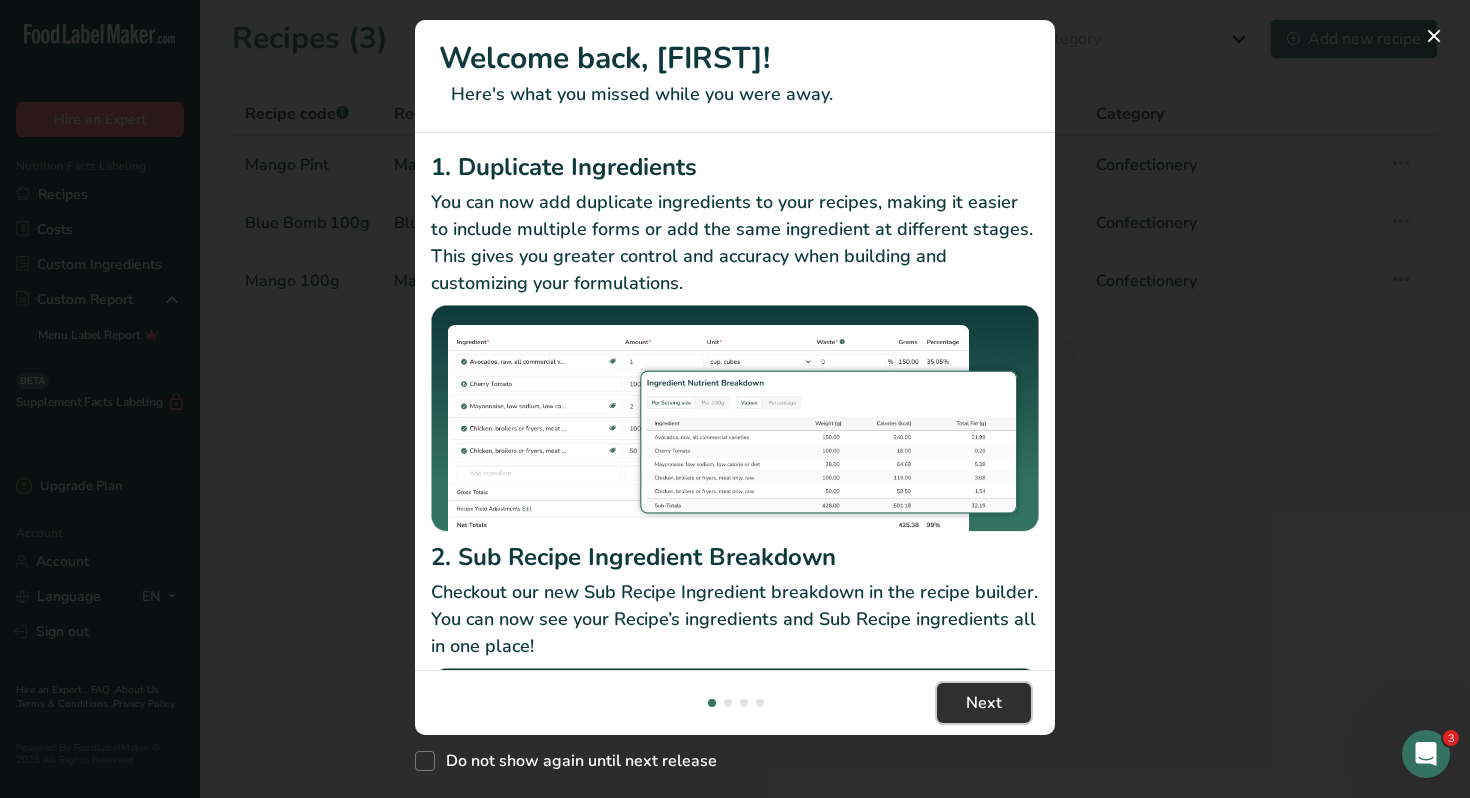 click on "Next" at bounding box center (984, 703) 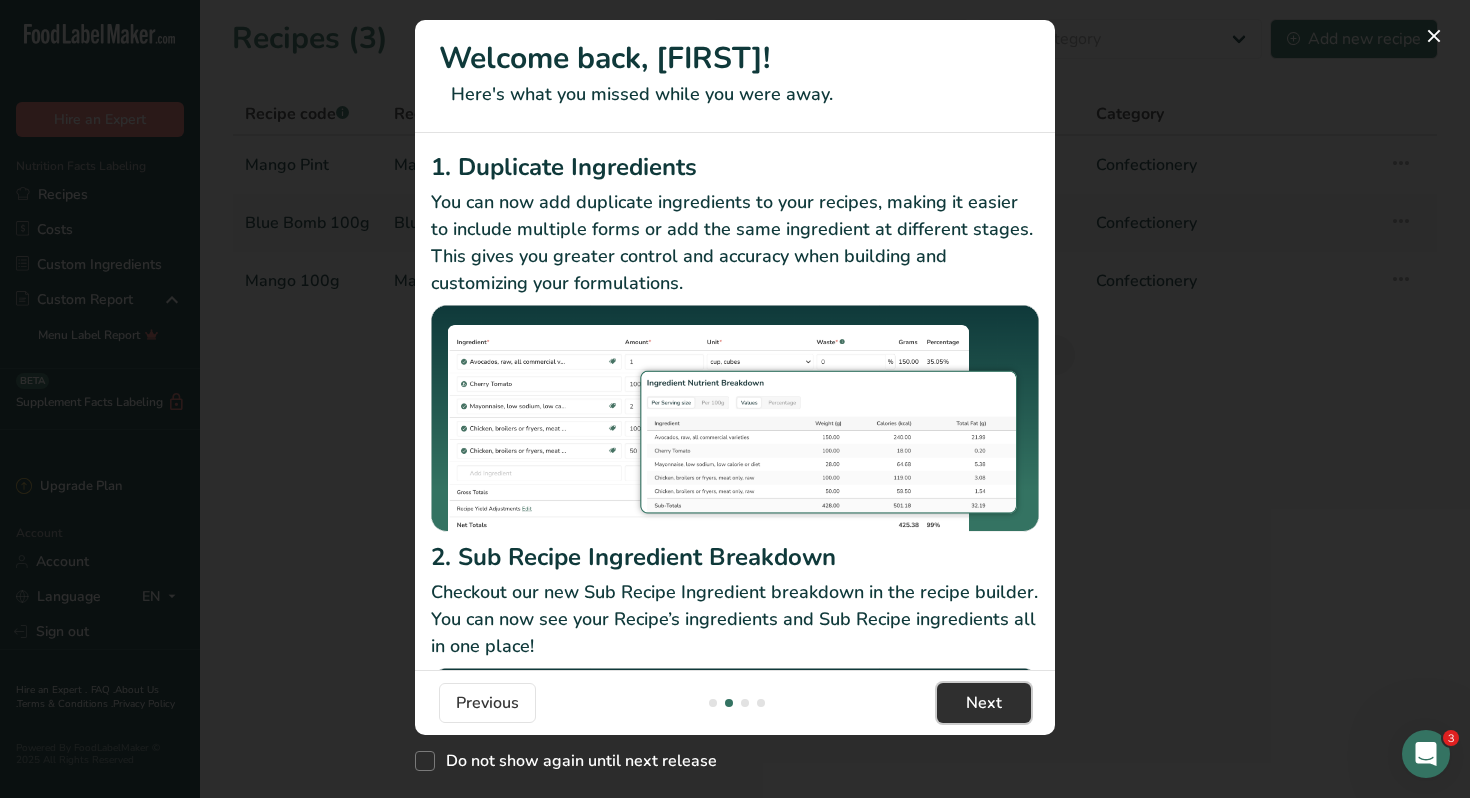 scroll, scrollTop: 0, scrollLeft: 640, axis: horizontal 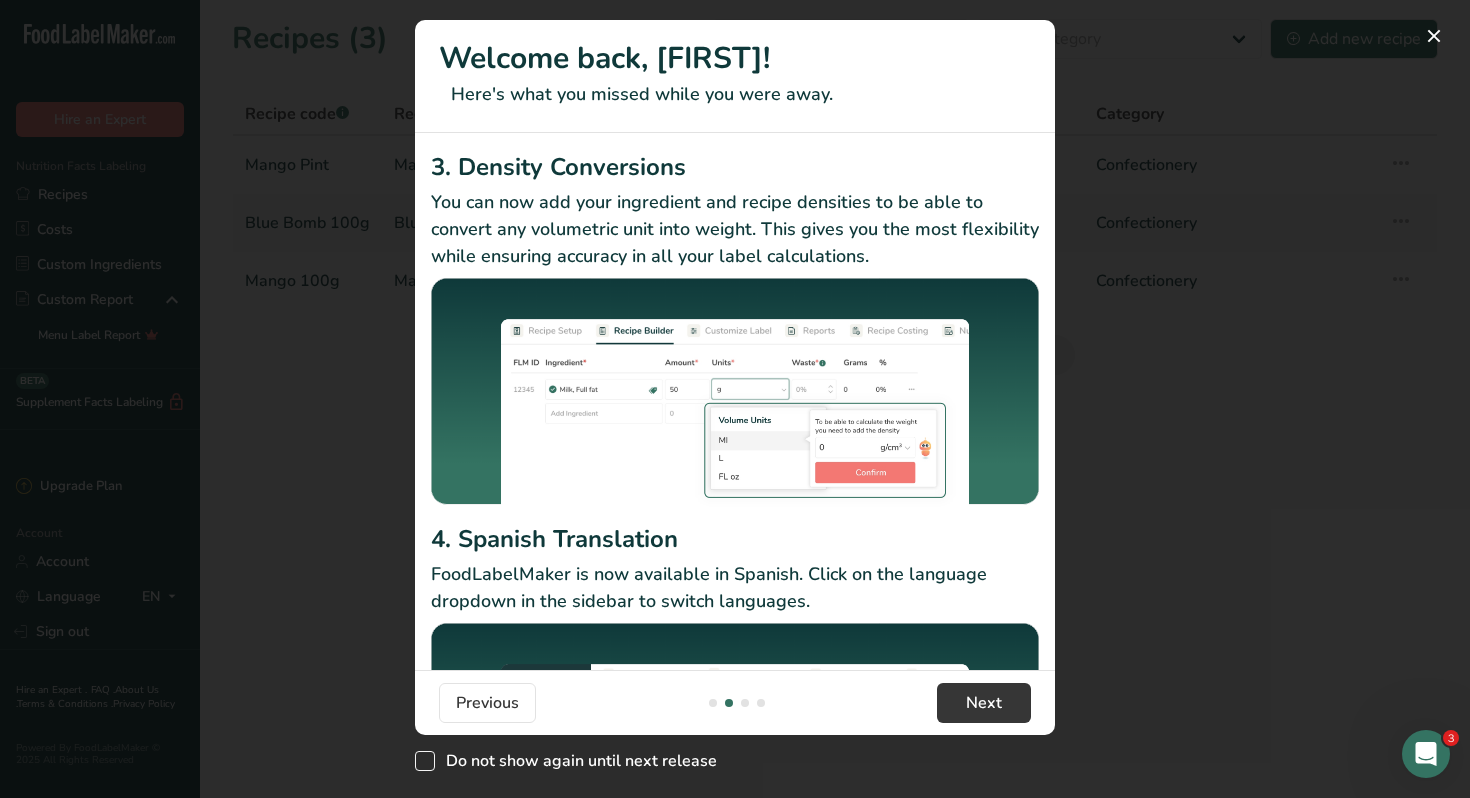 click at bounding box center (425, 761) 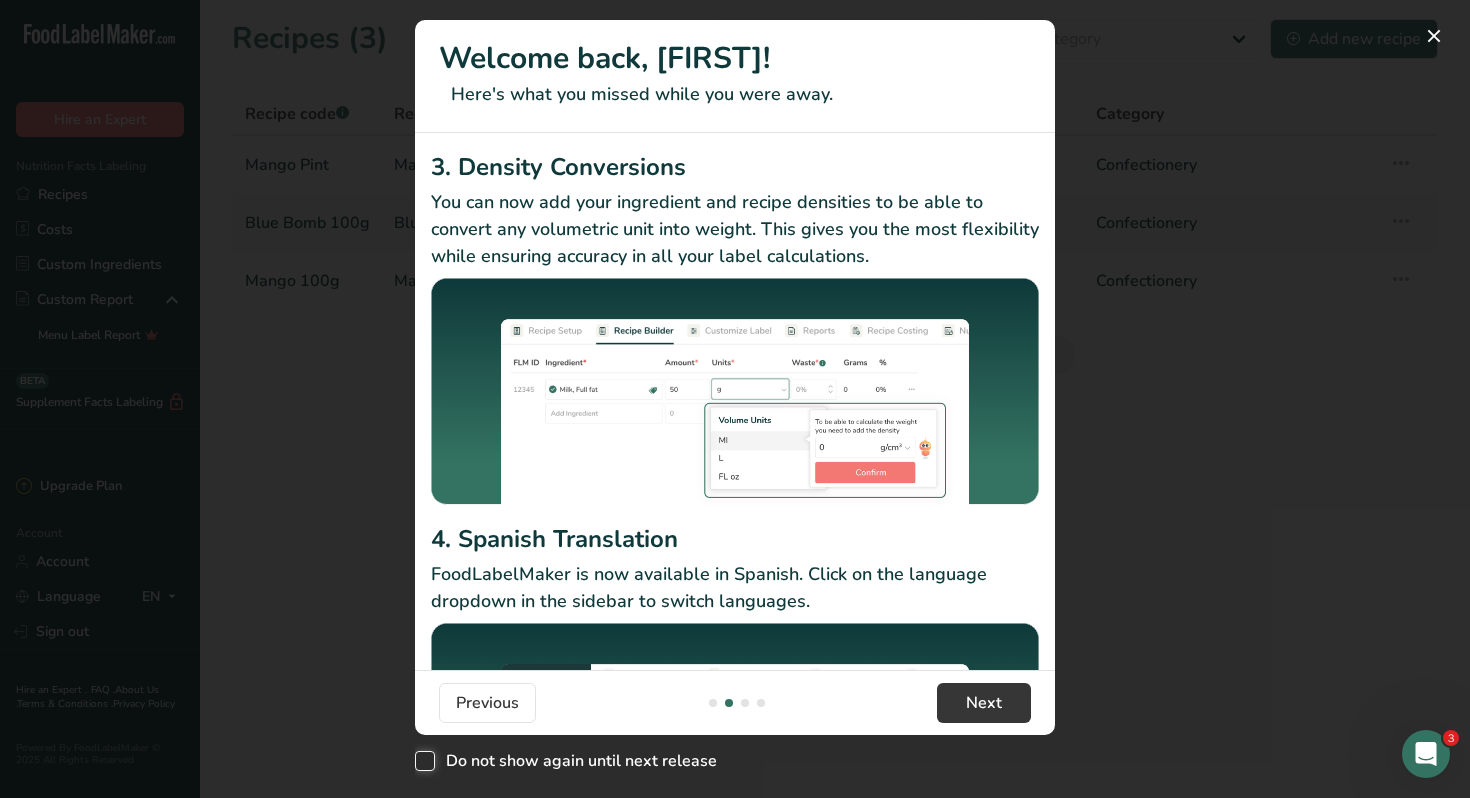 click on "Do not show again until next release" at bounding box center [421, 761] 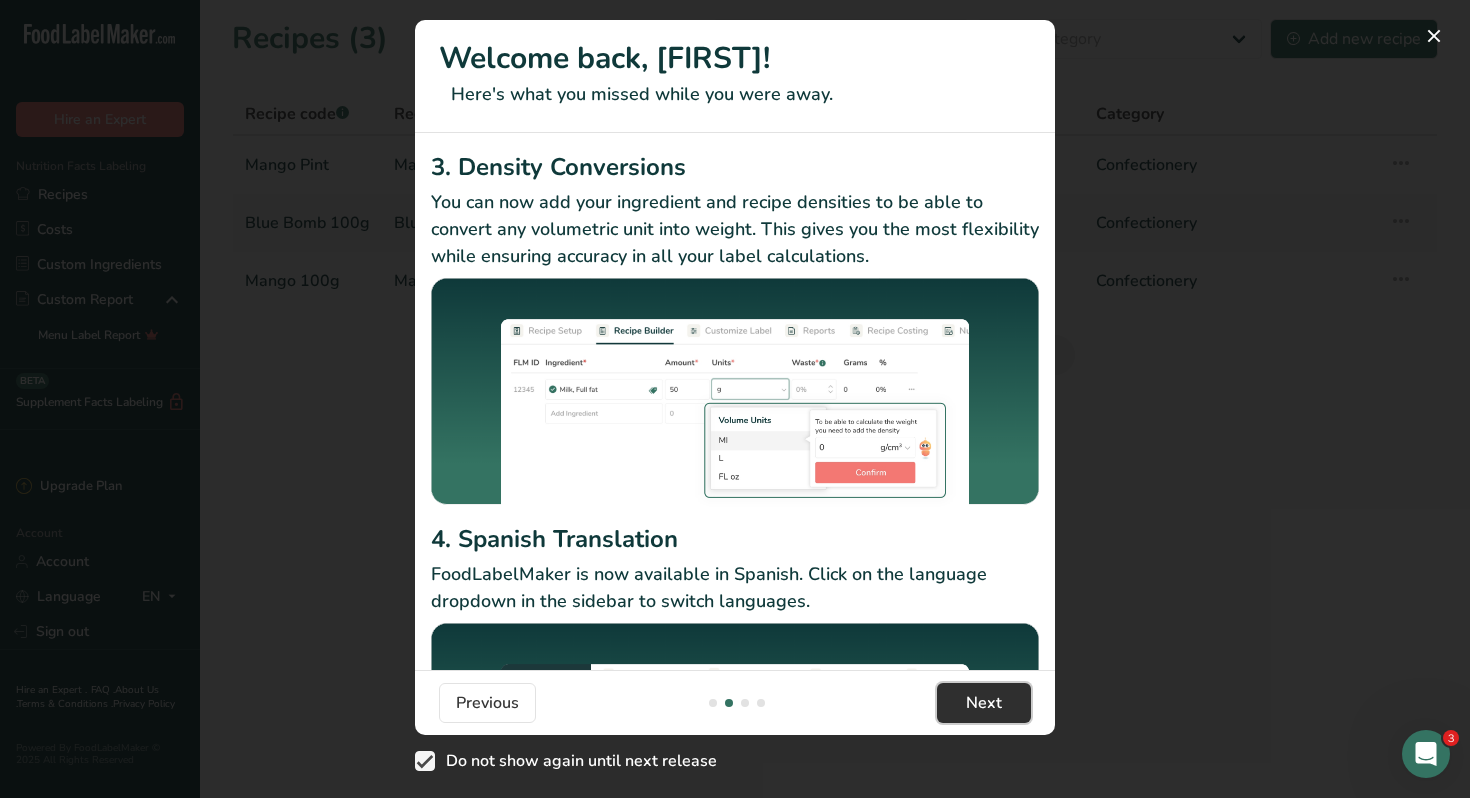 click on "Next" at bounding box center (984, 703) 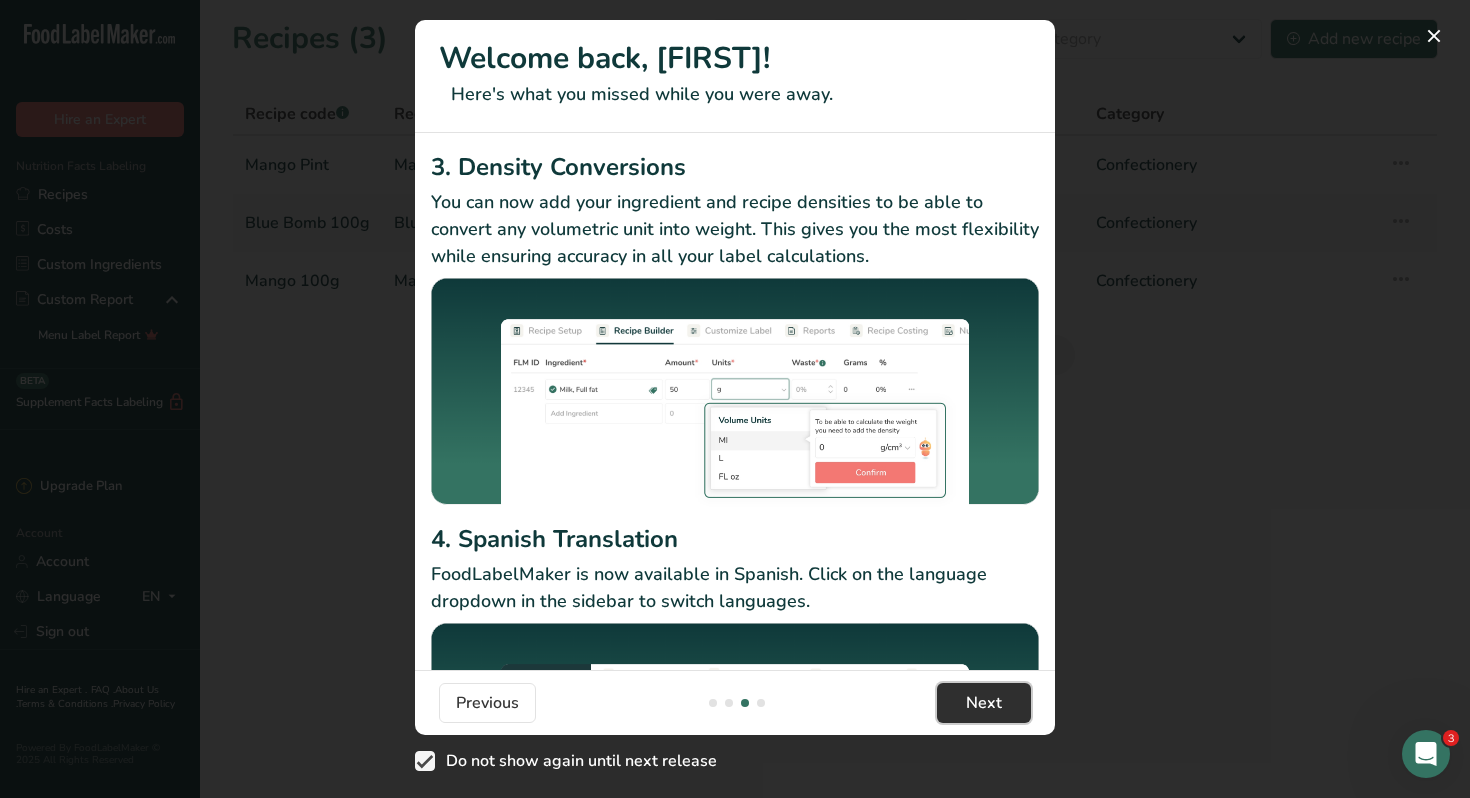 scroll, scrollTop: 0, scrollLeft: 1280, axis: horizontal 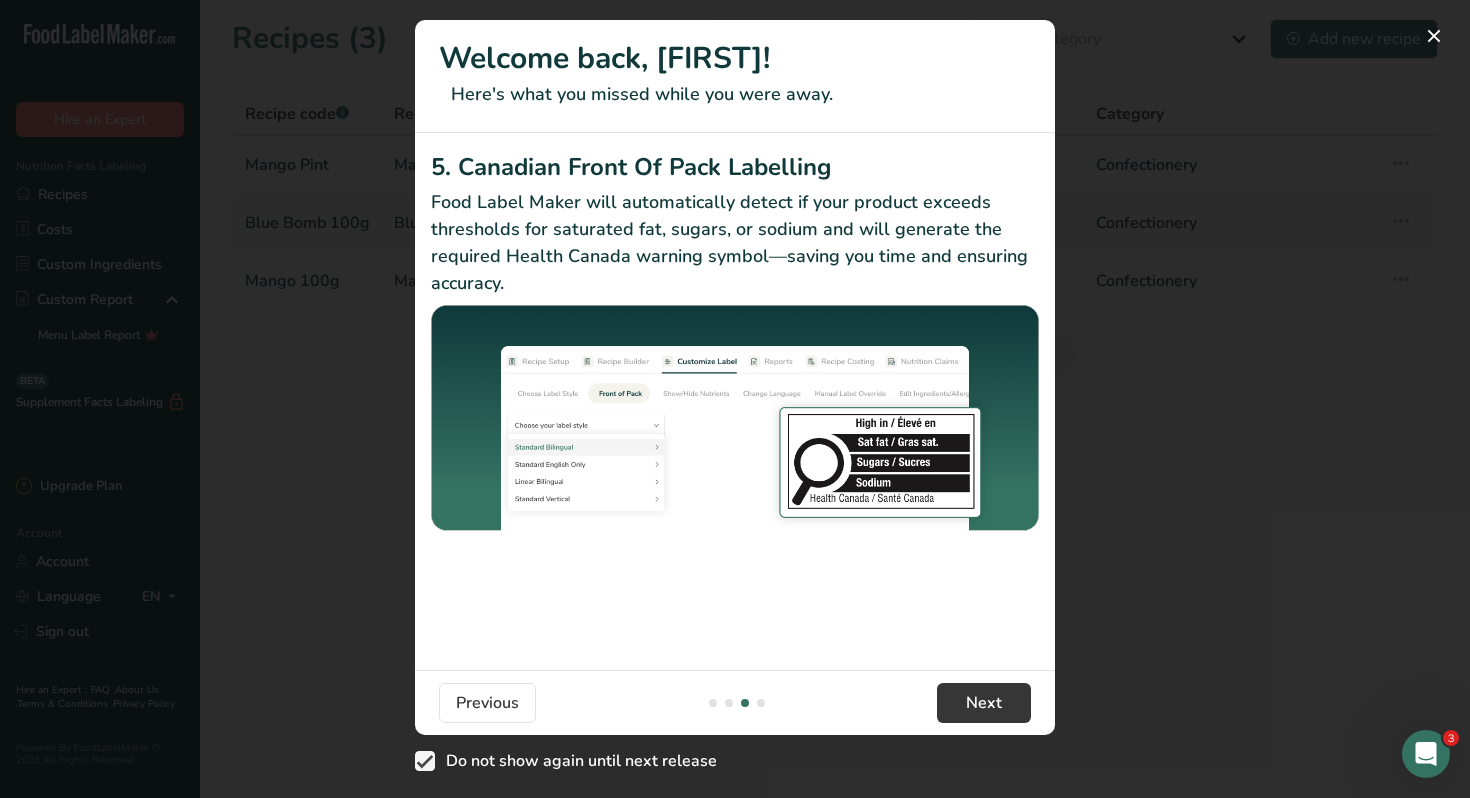 click at bounding box center [735, 399] 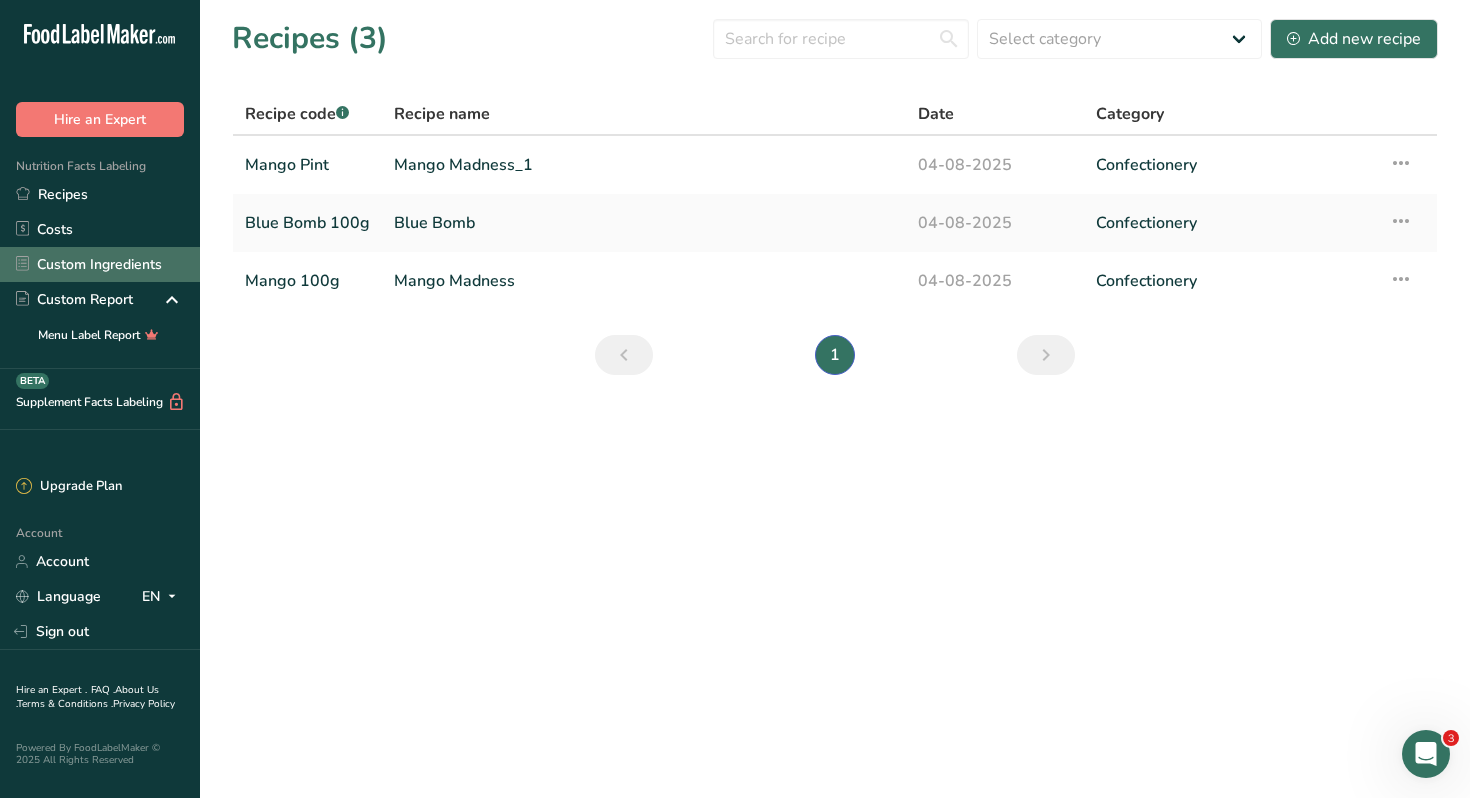 click on "Custom Ingredients" at bounding box center [100, 264] 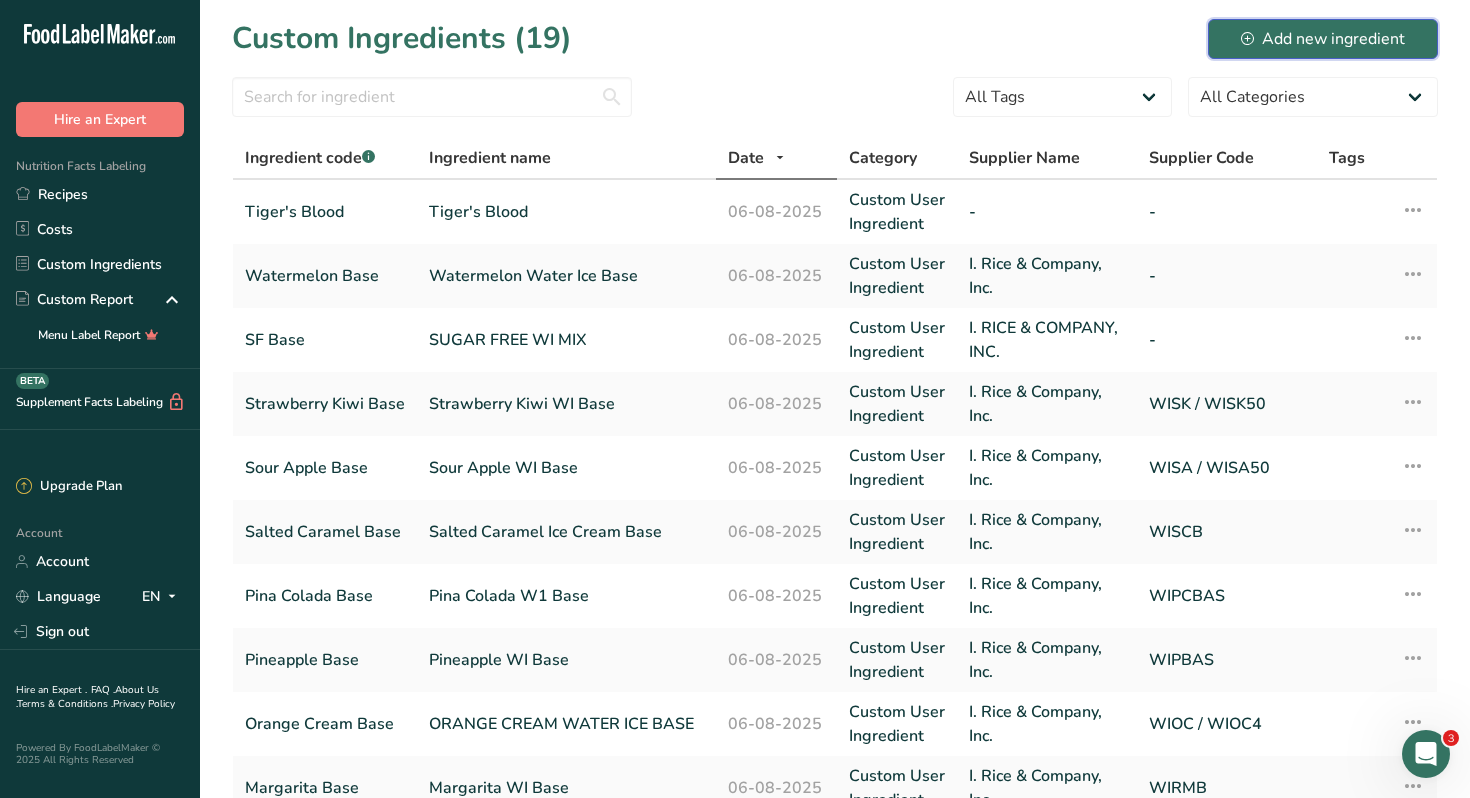 click on "Add new ingredient" at bounding box center [1323, 39] 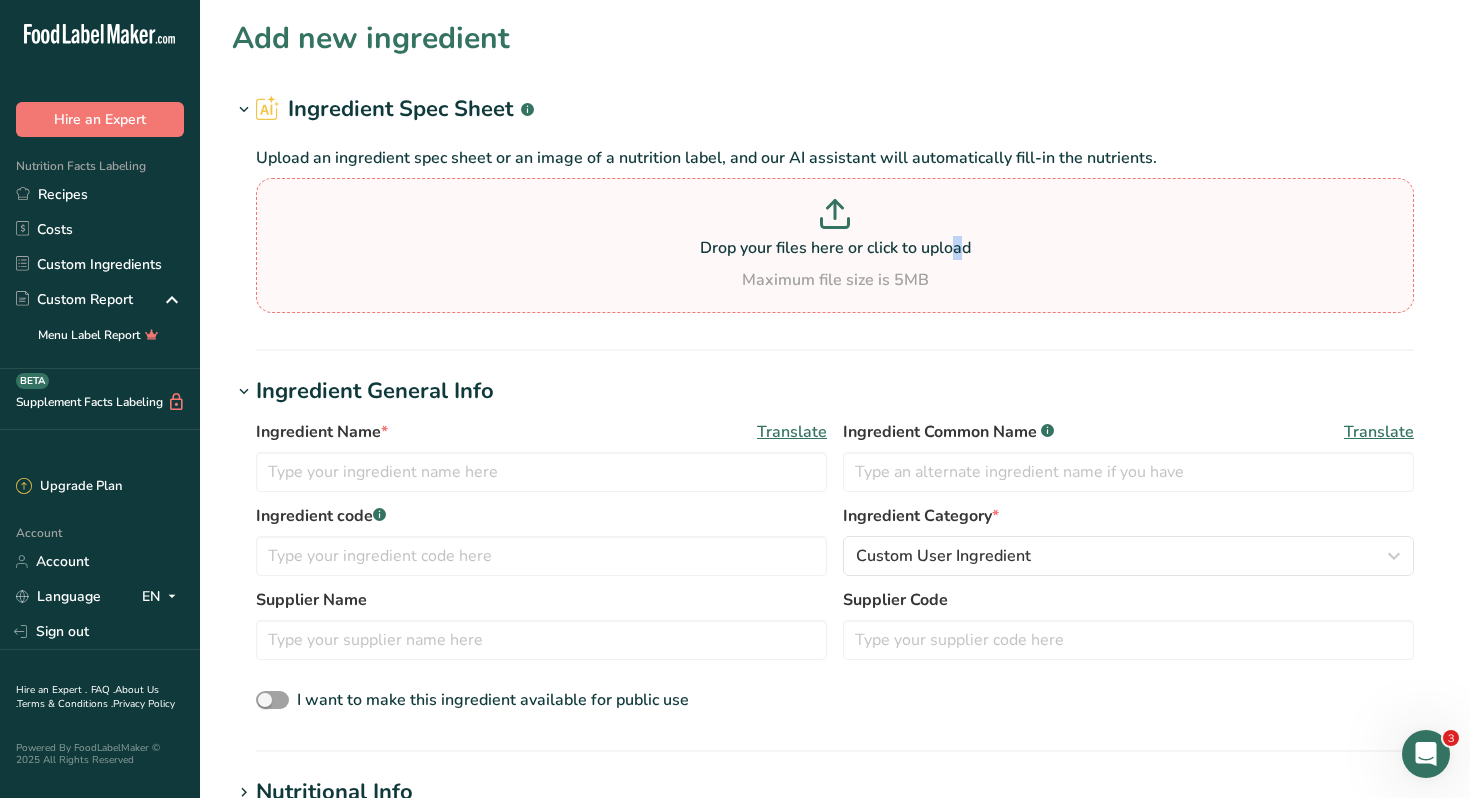 click on "Drop your files here or click to upload" at bounding box center [835, 248] 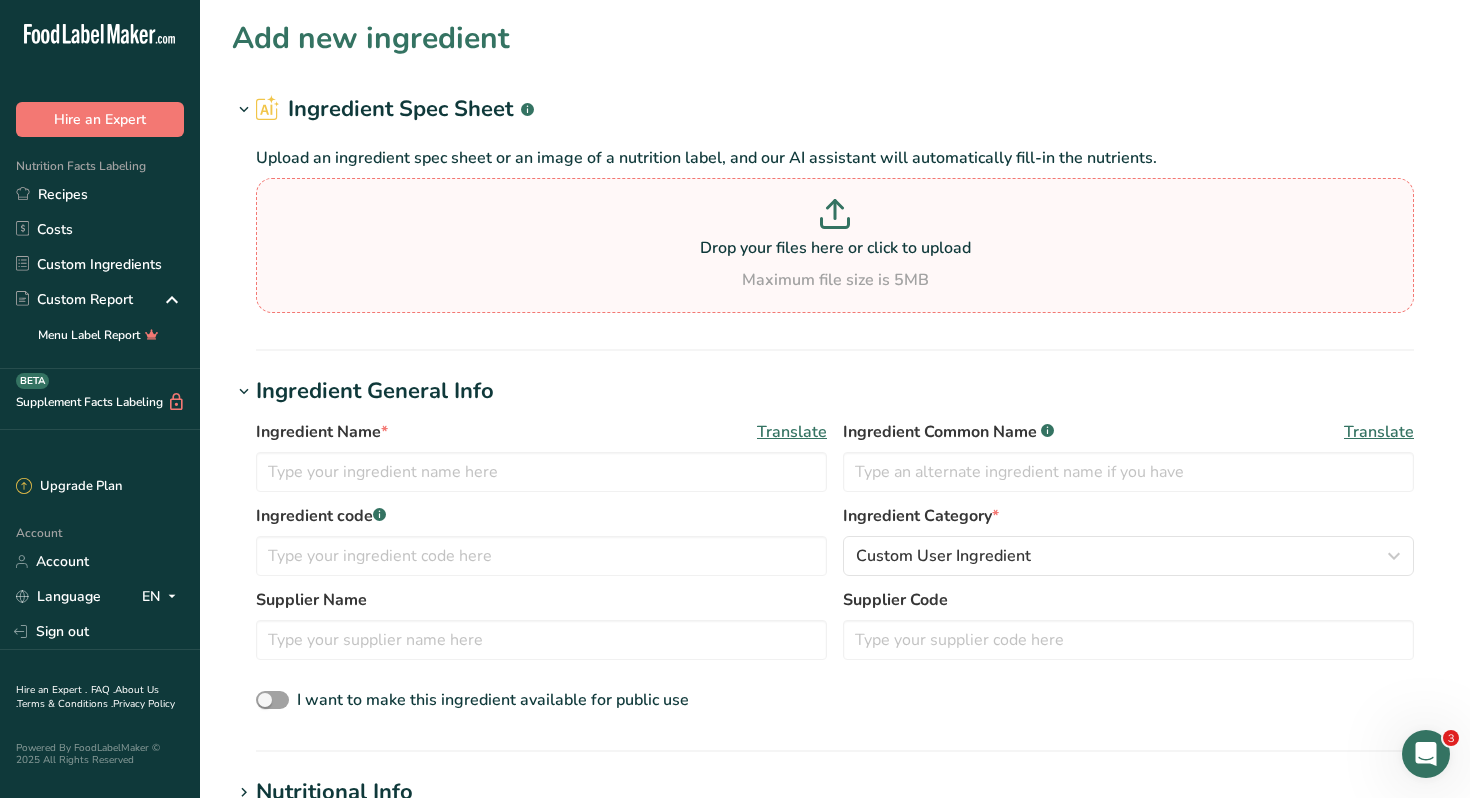 click 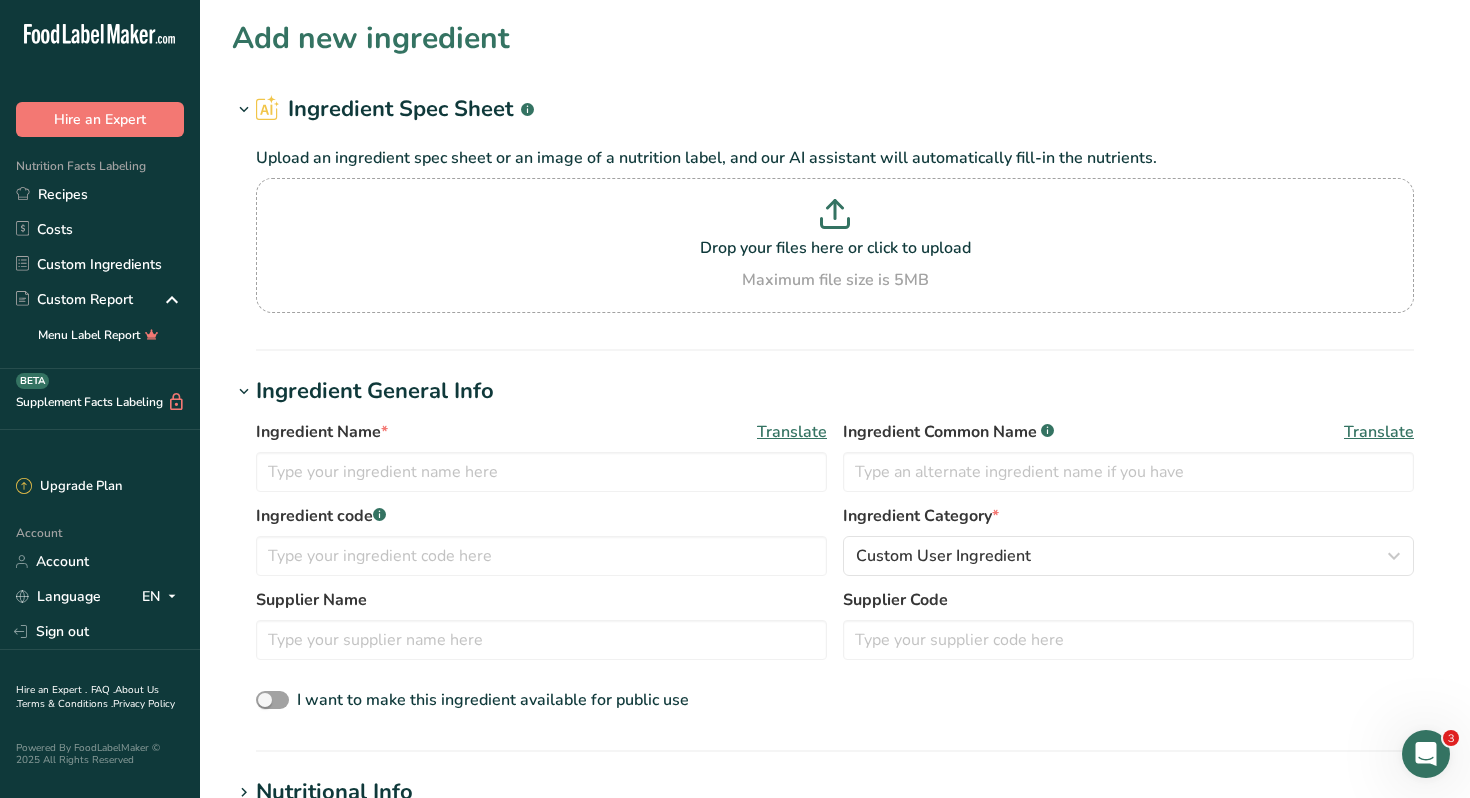 type on "C:\fakepath\IMG_5188.jpg" 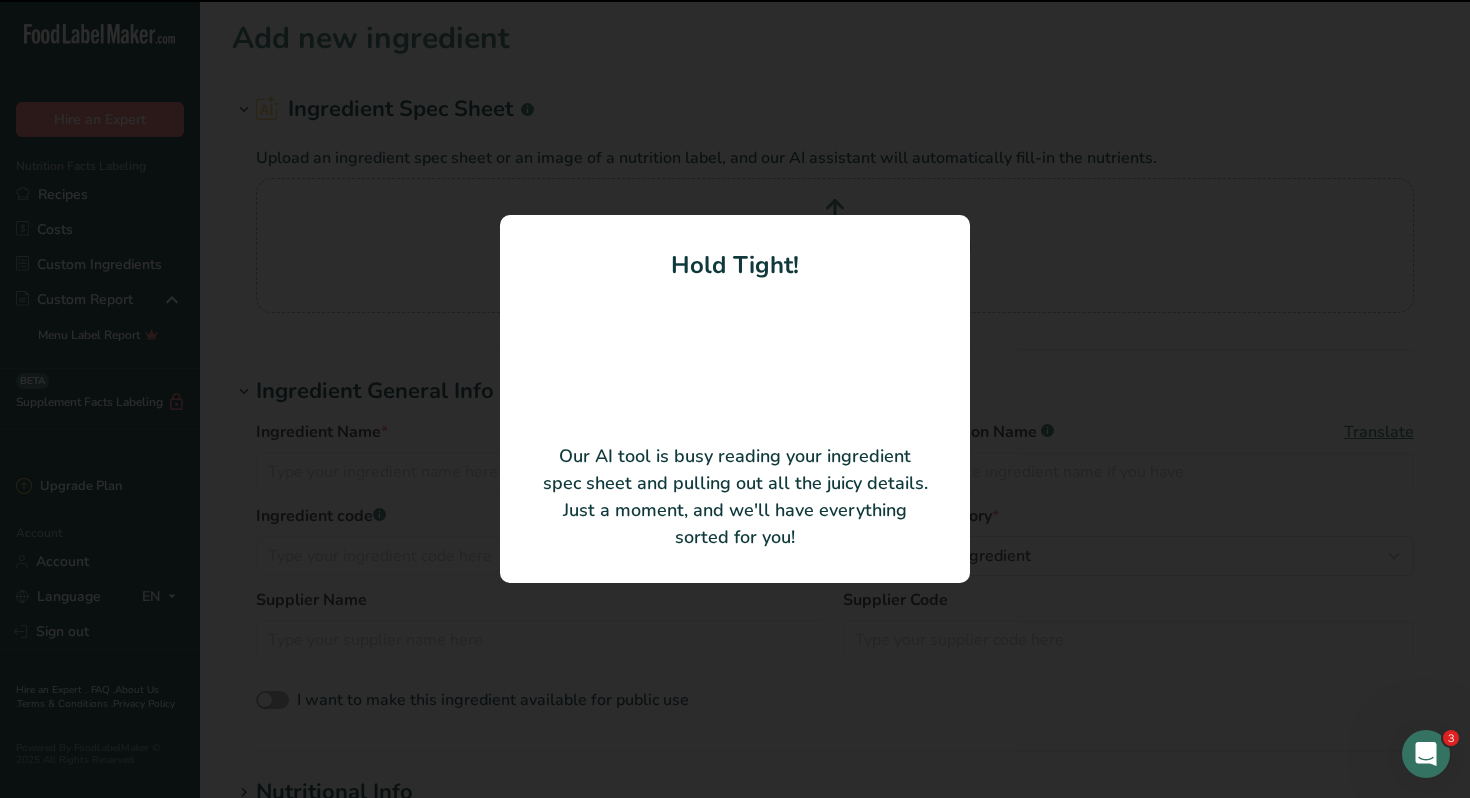 type on "Pure vanilla extract" 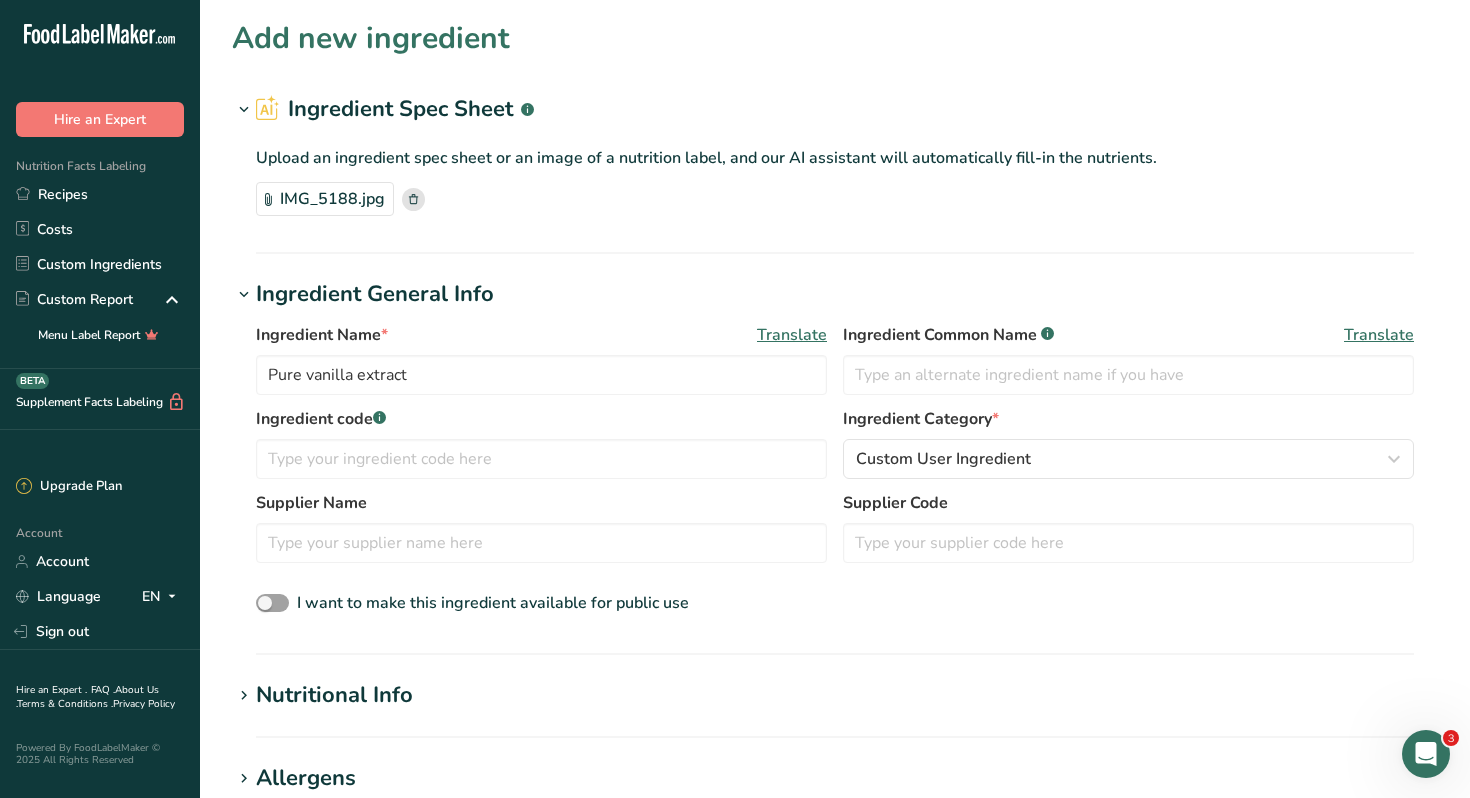 click on "IMG_5188.jpg" at bounding box center [325, 199] 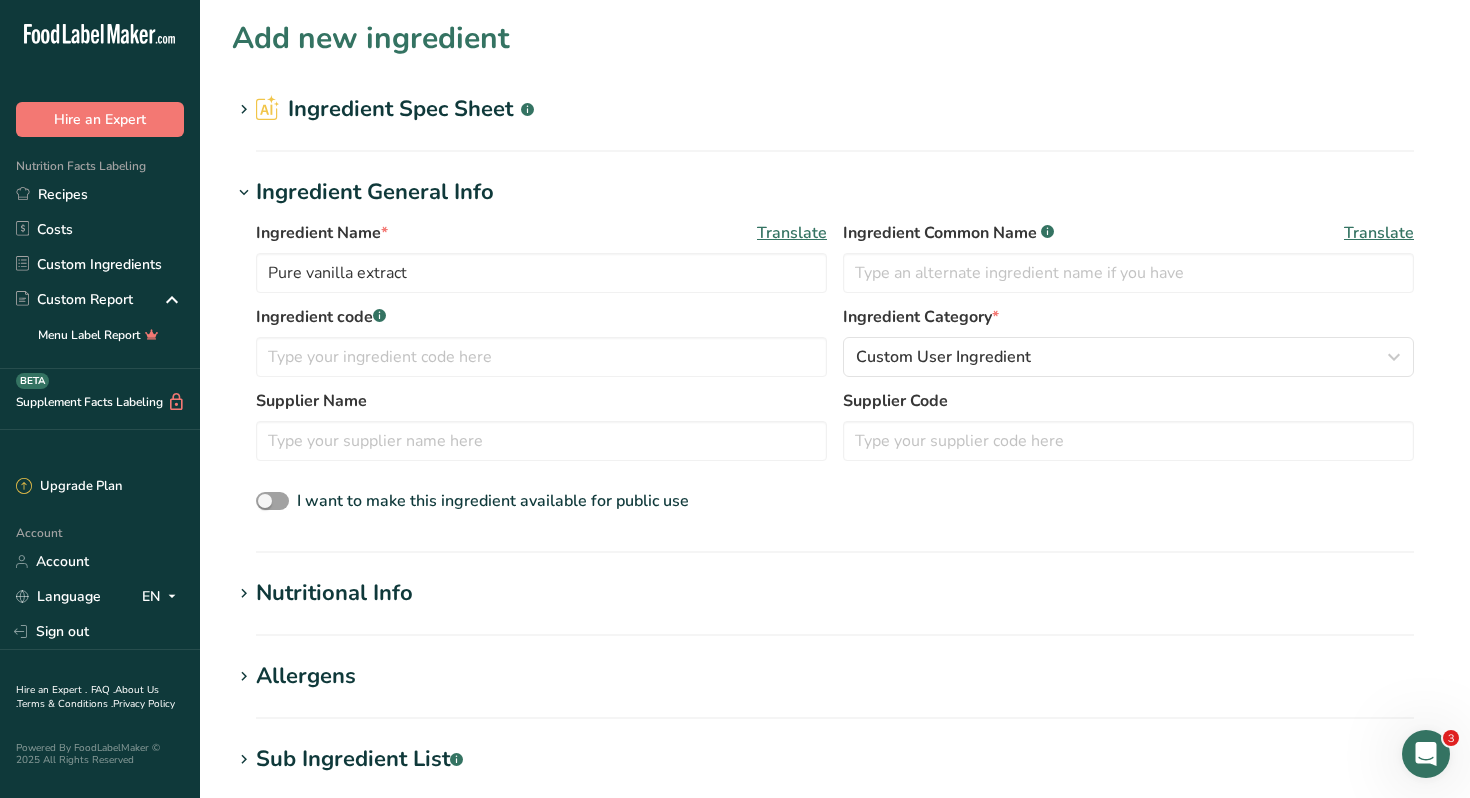 click 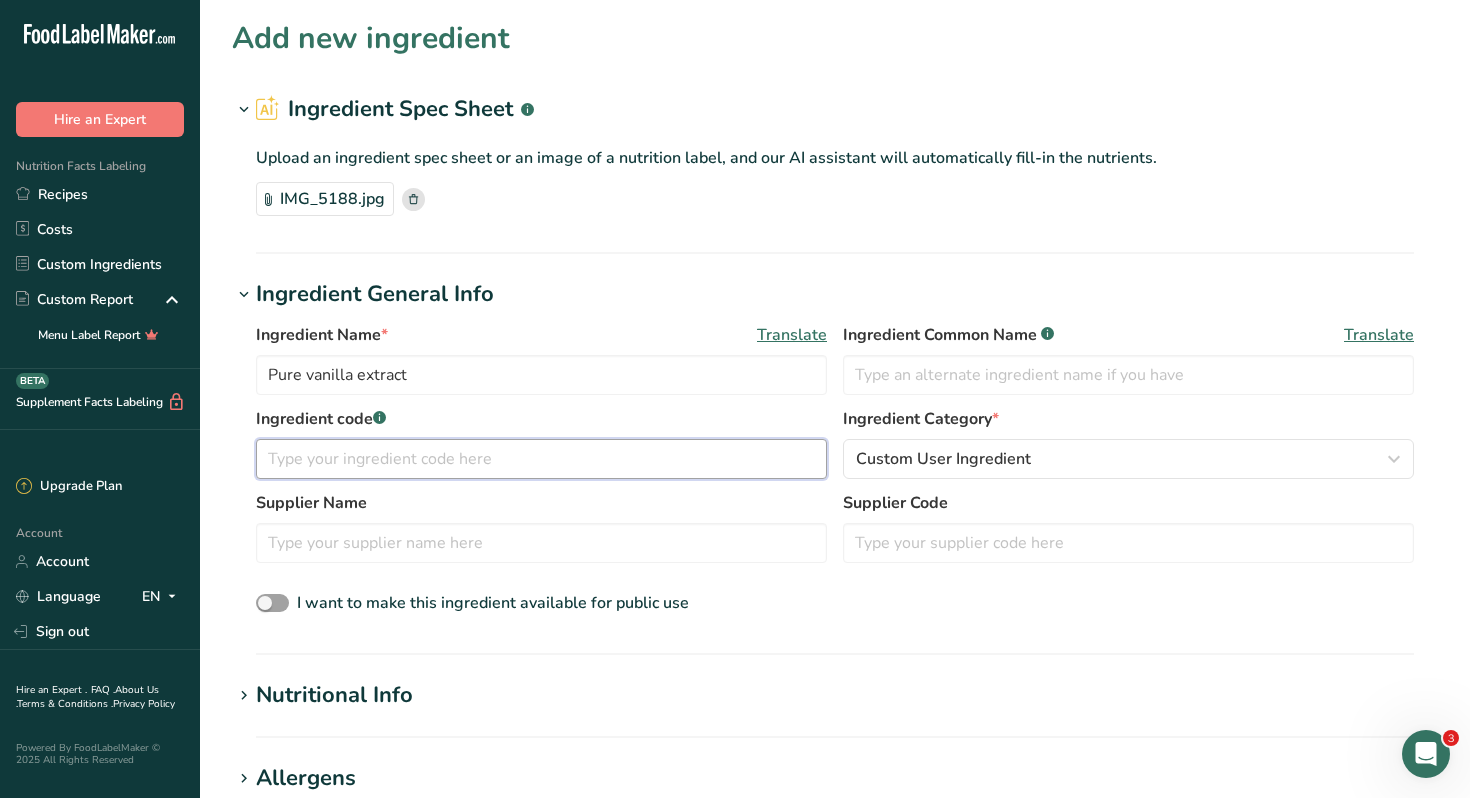 click at bounding box center (541, 459) 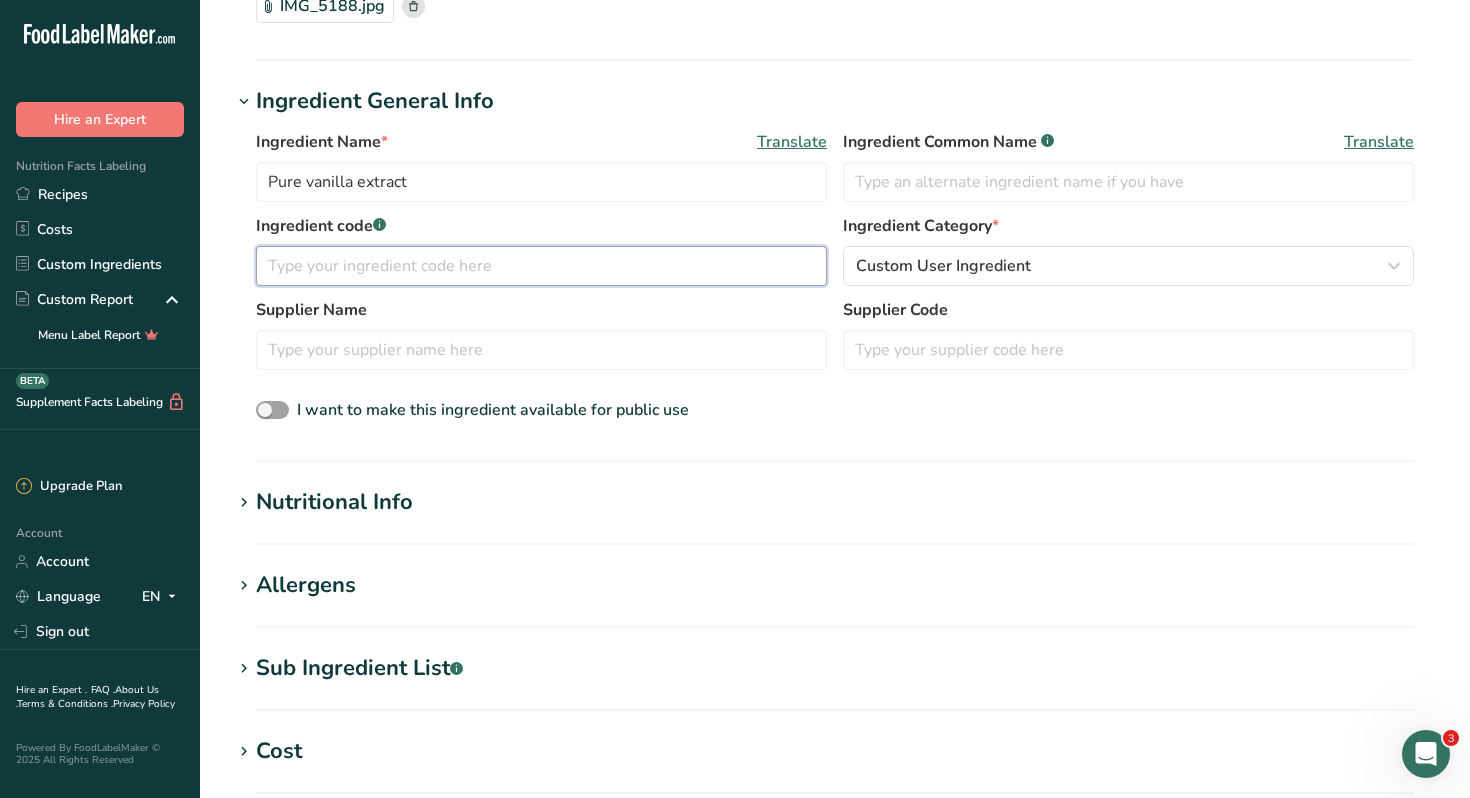 scroll, scrollTop: 196, scrollLeft: 0, axis: vertical 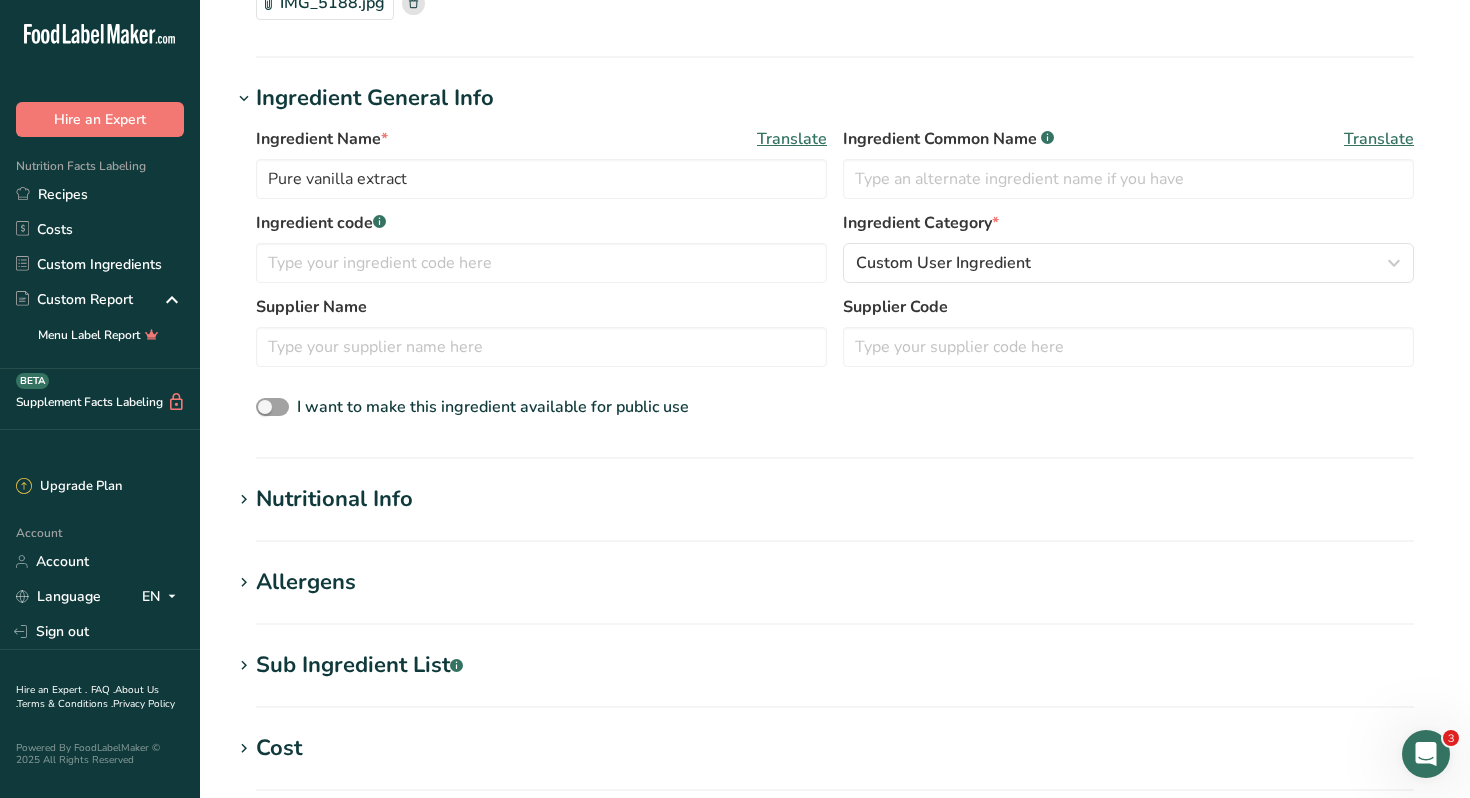 click on "Nutritional Info" at bounding box center (334, 499) 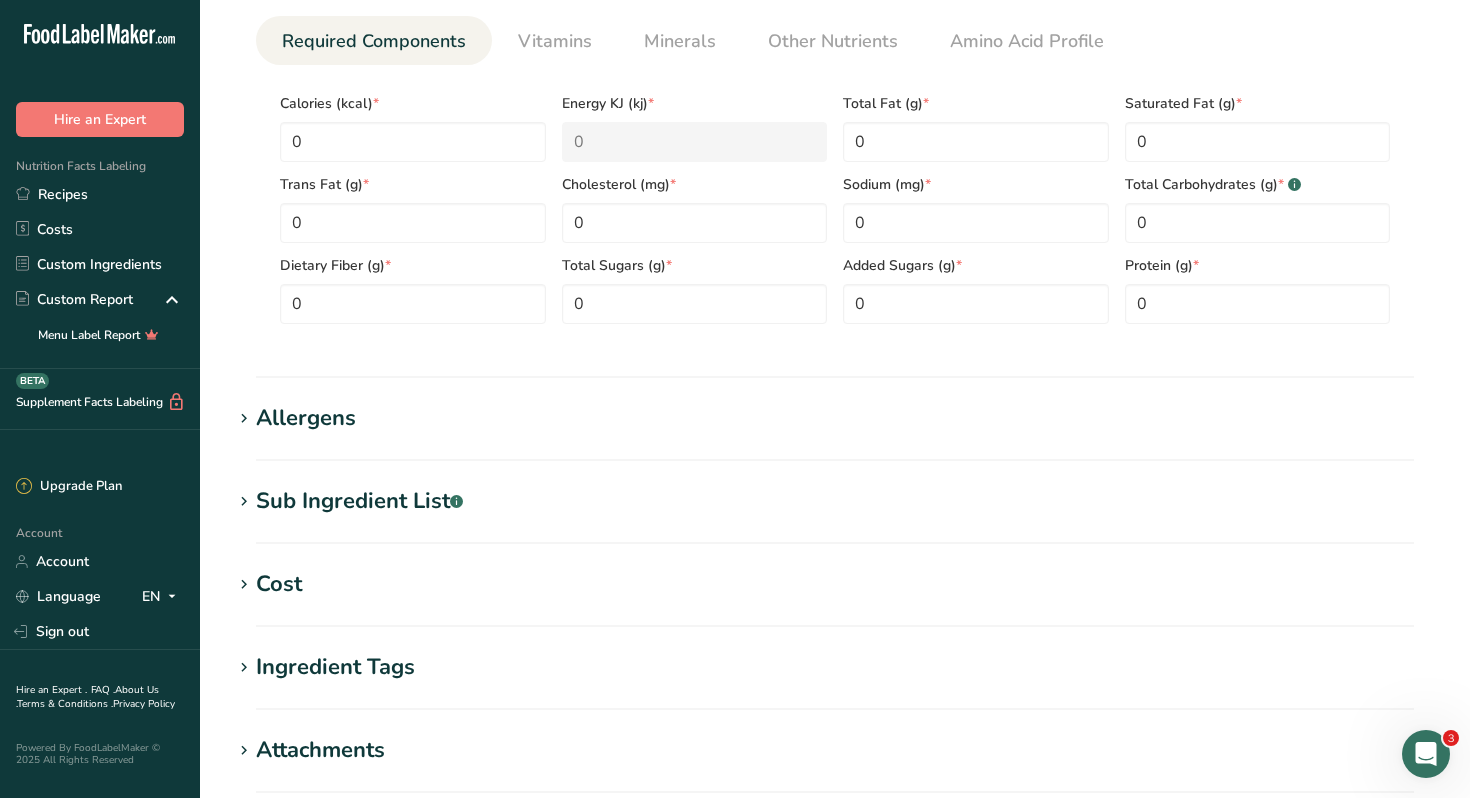 scroll, scrollTop: 829, scrollLeft: 0, axis: vertical 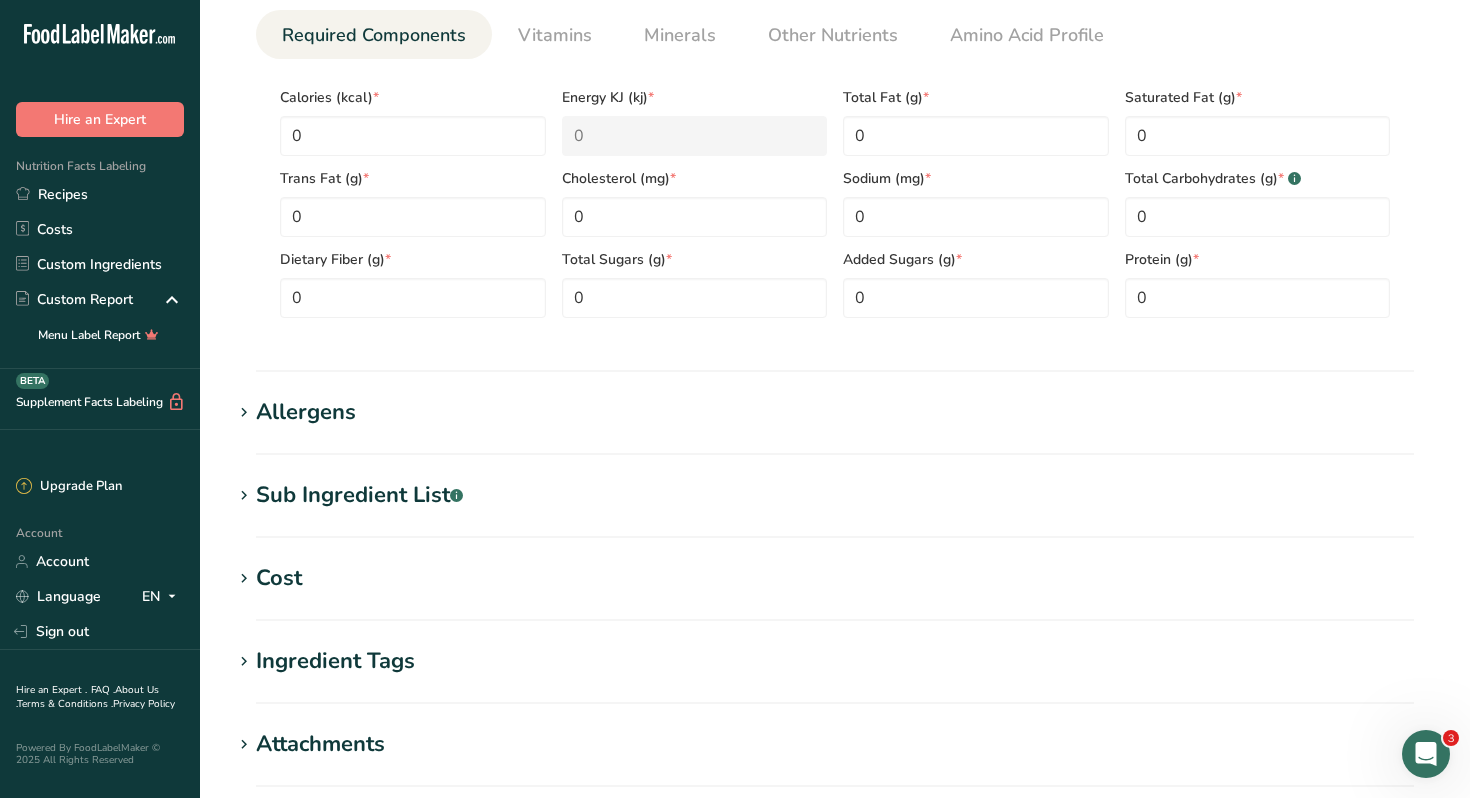 click on "Sub Ingredient List
.a-a{fill:#347362;}.b-a{fill:#fff;}" at bounding box center [359, 495] 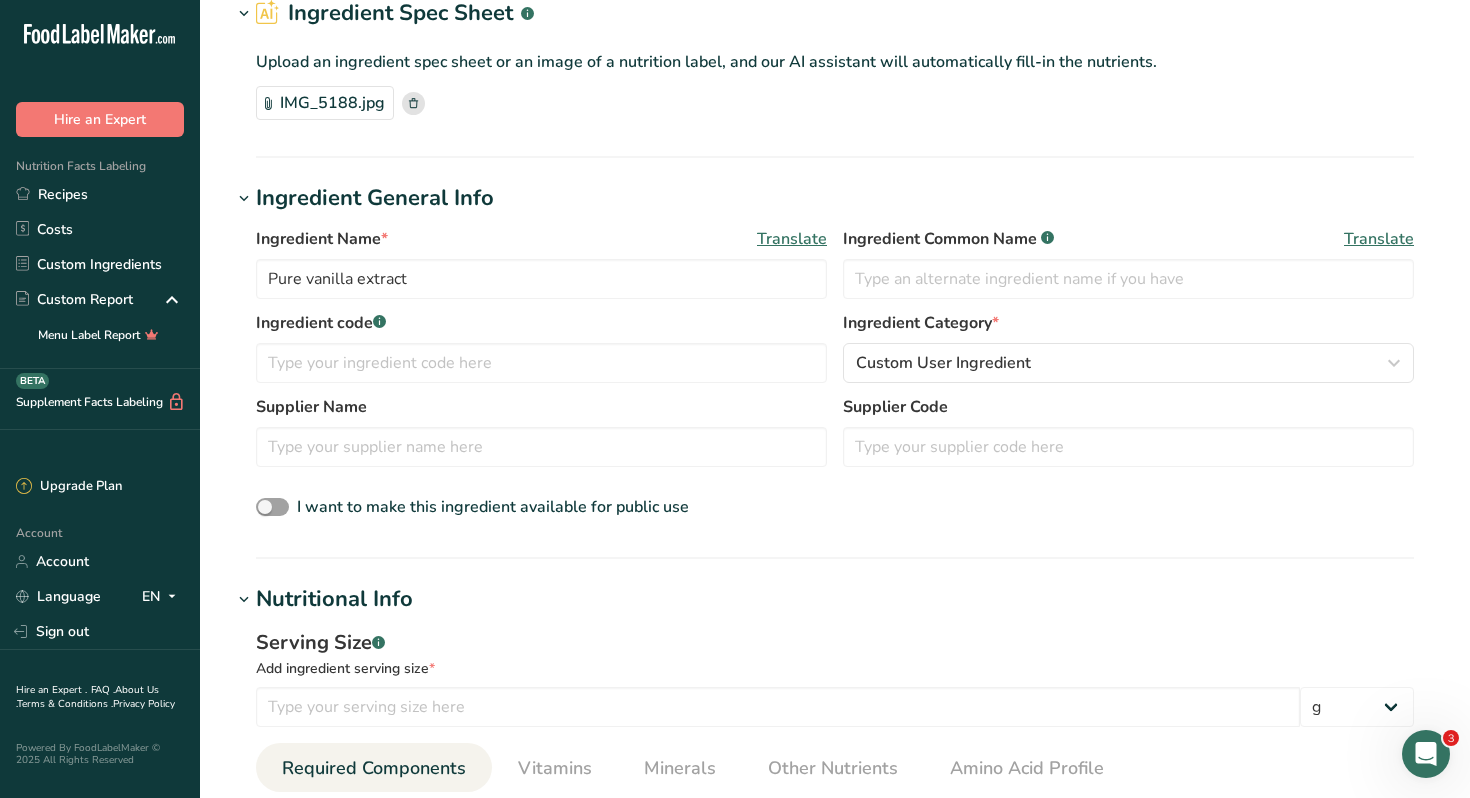 scroll, scrollTop: 0, scrollLeft: 0, axis: both 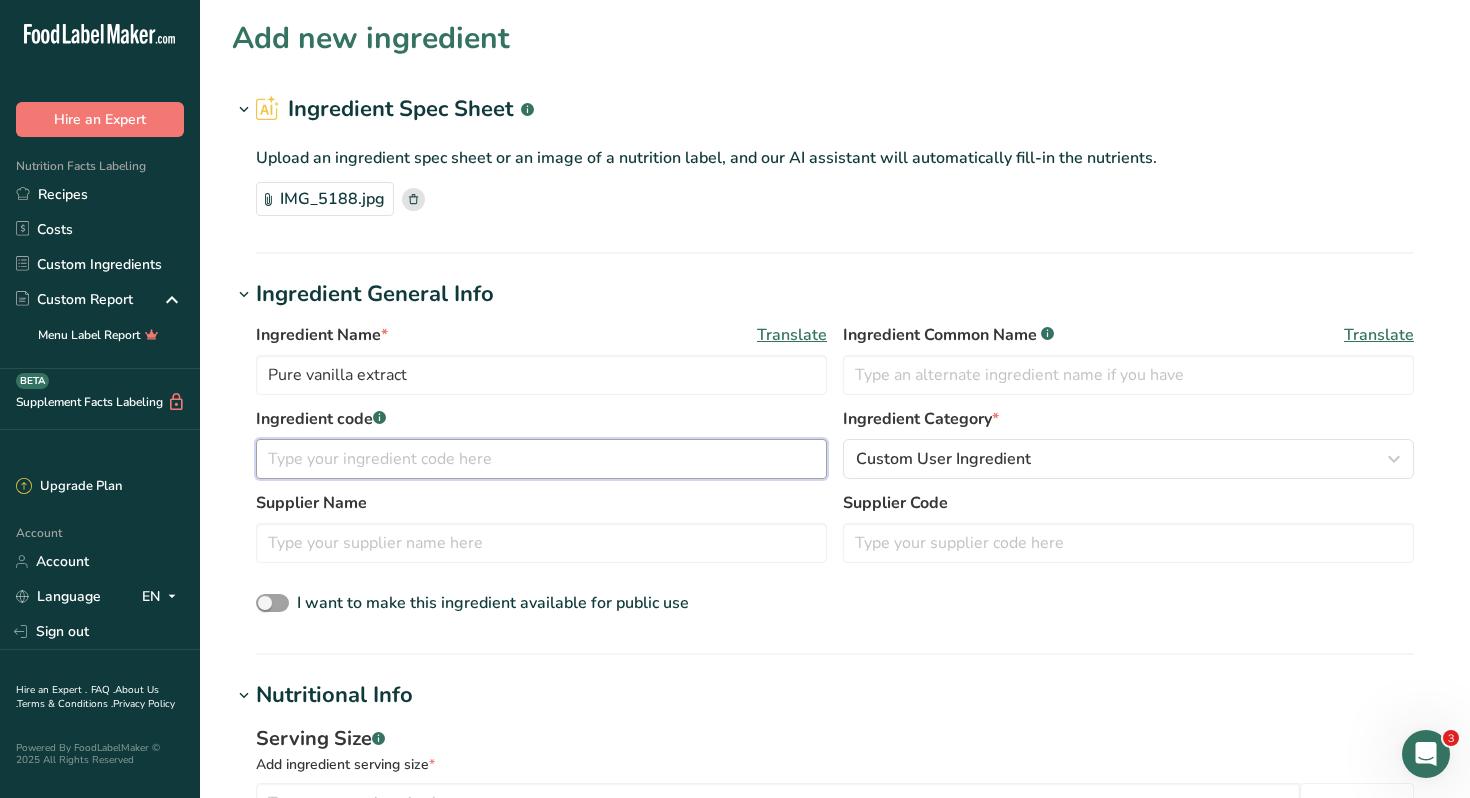 click at bounding box center [541, 459] 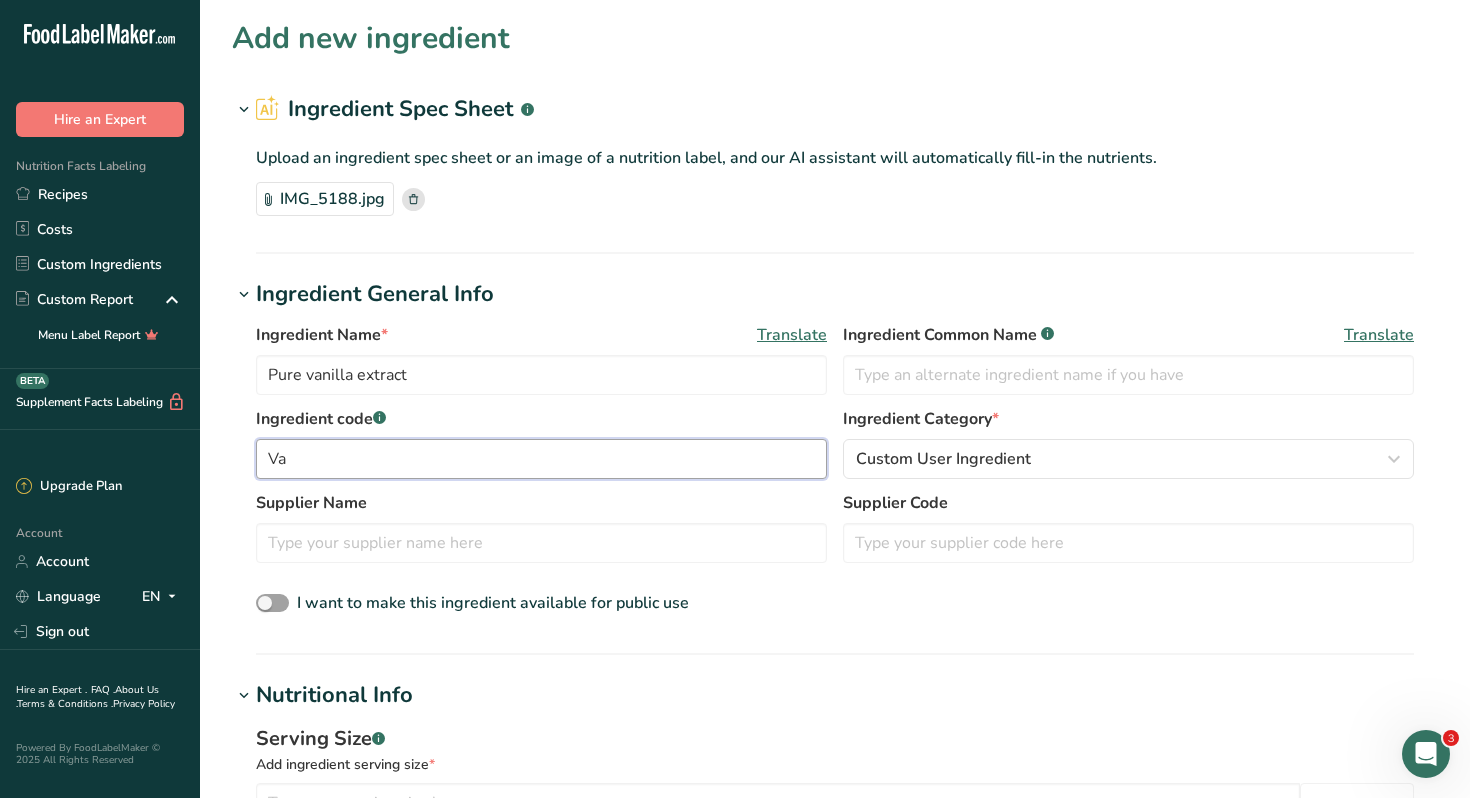 type on "V" 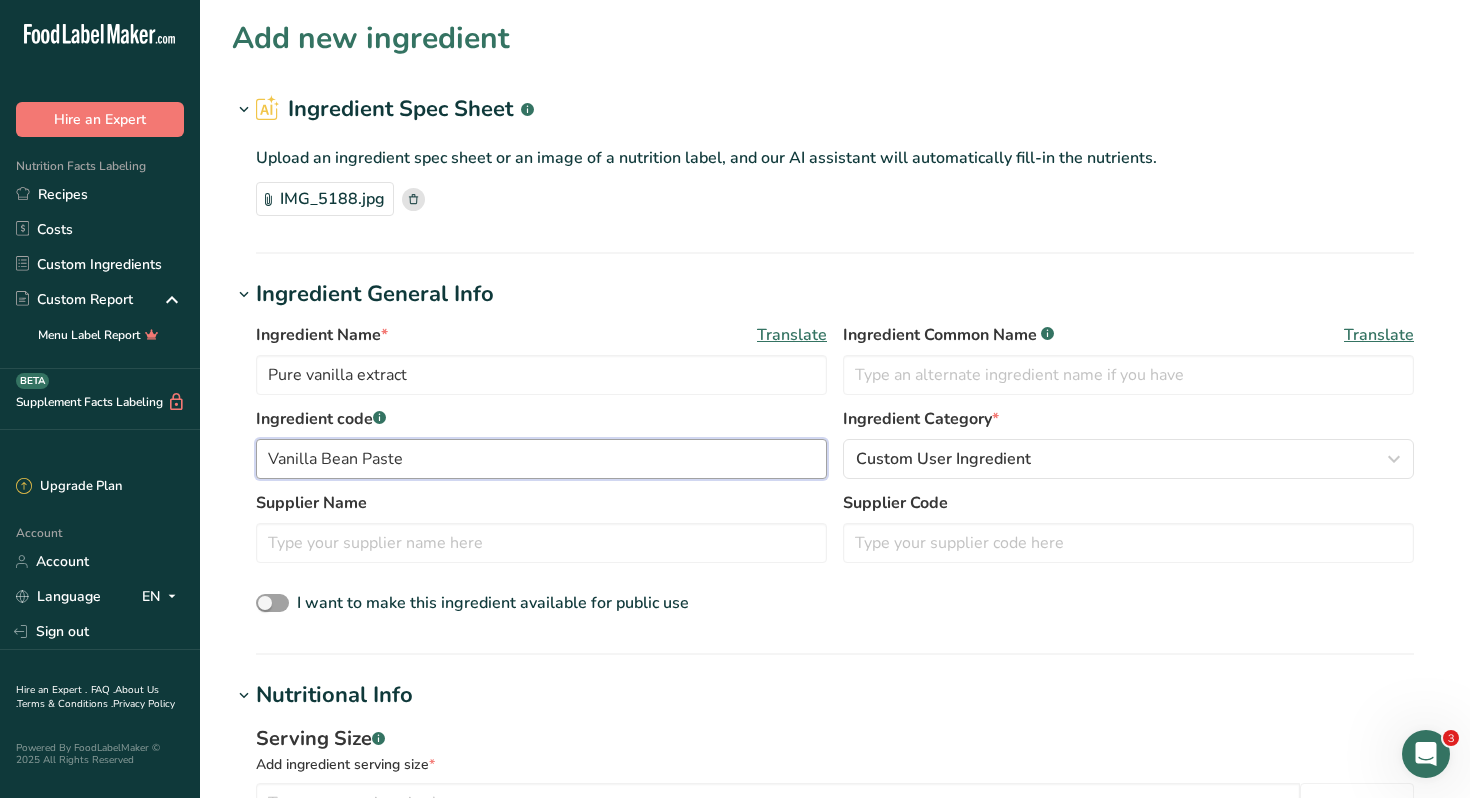 type on "Vanilla Bean Paste" 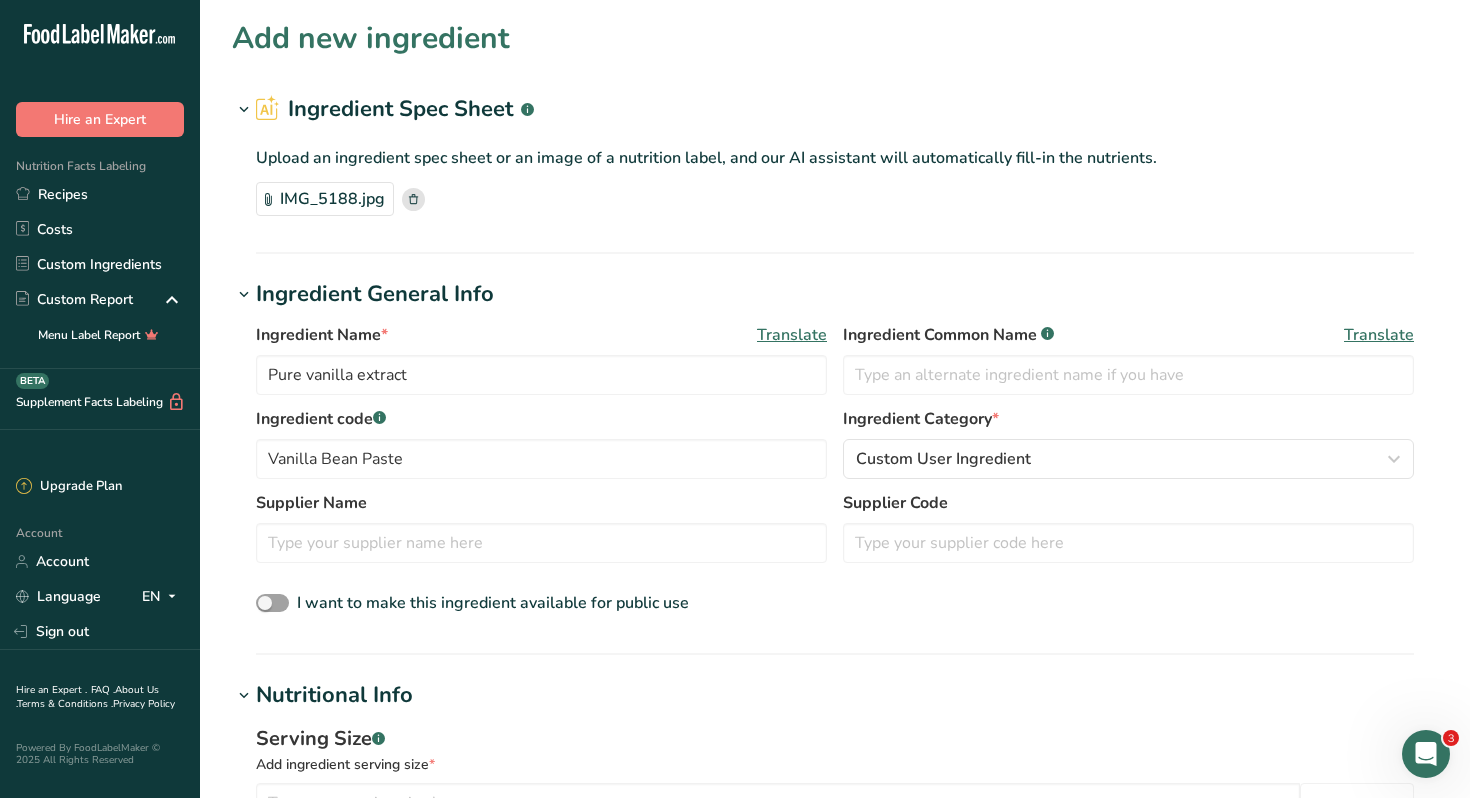 click on "I want to make this ingredient available for public use" at bounding box center [835, 604] 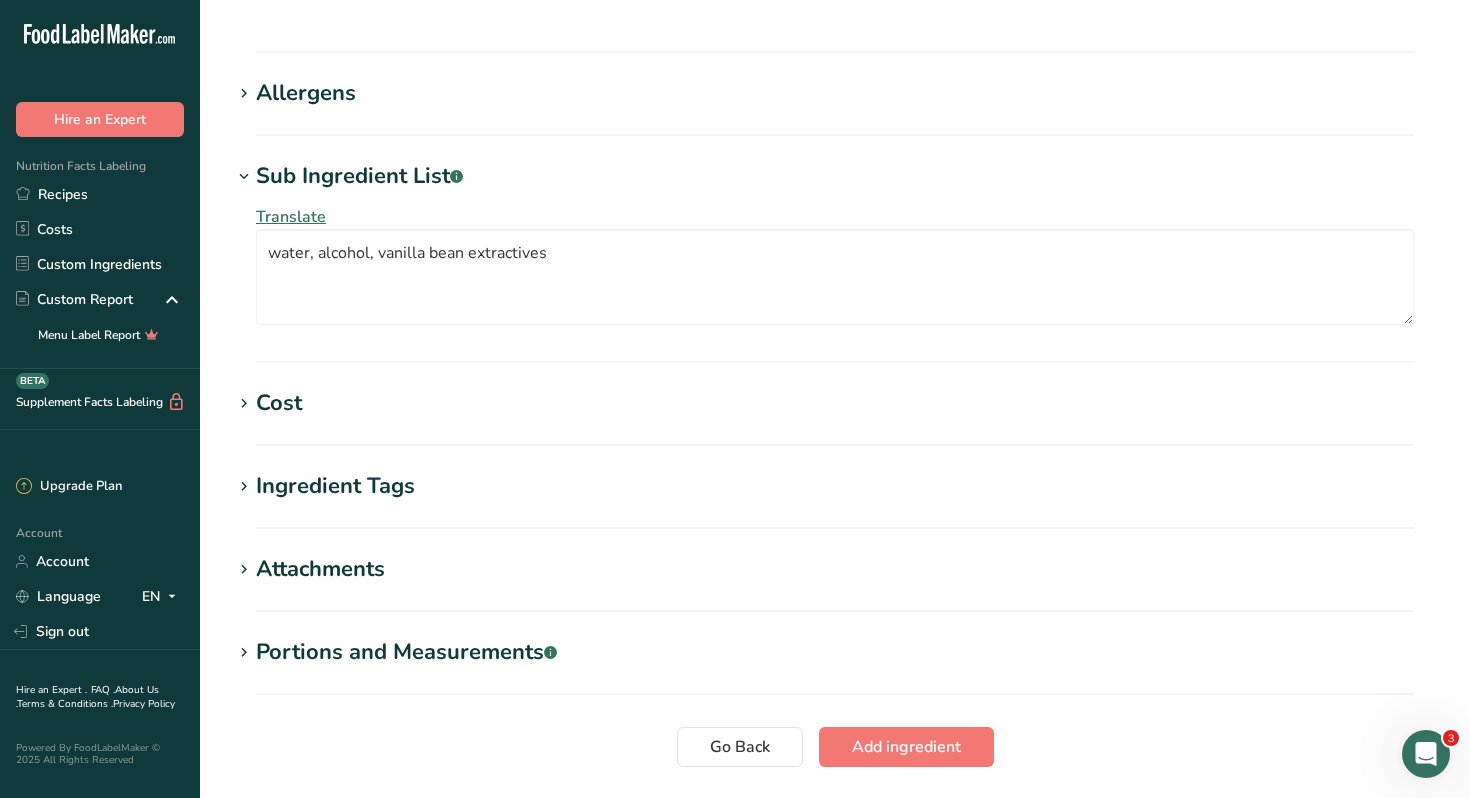 scroll, scrollTop: 1160, scrollLeft: 0, axis: vertical 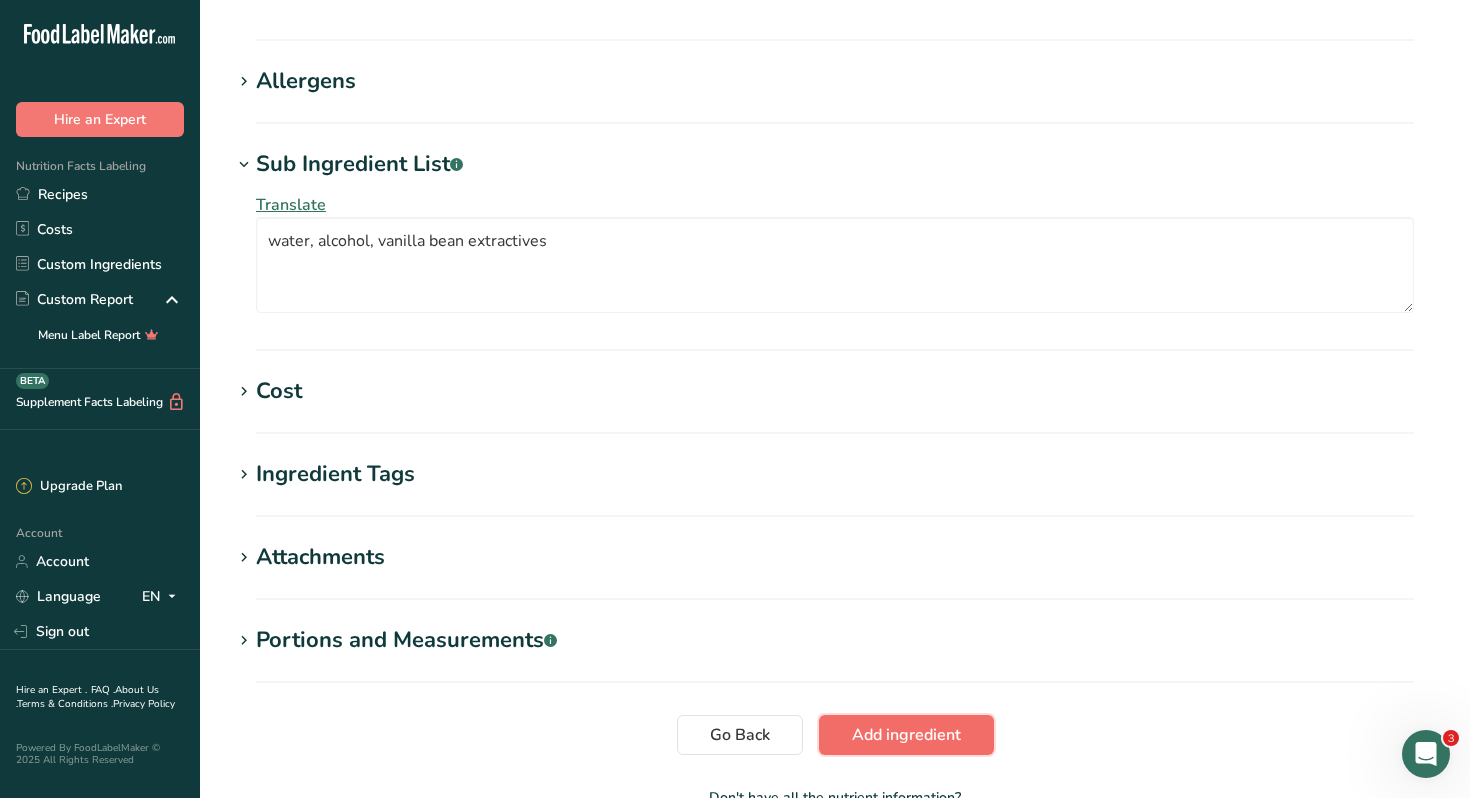 click on "Add ingredient" at bounding box center (906, 735) 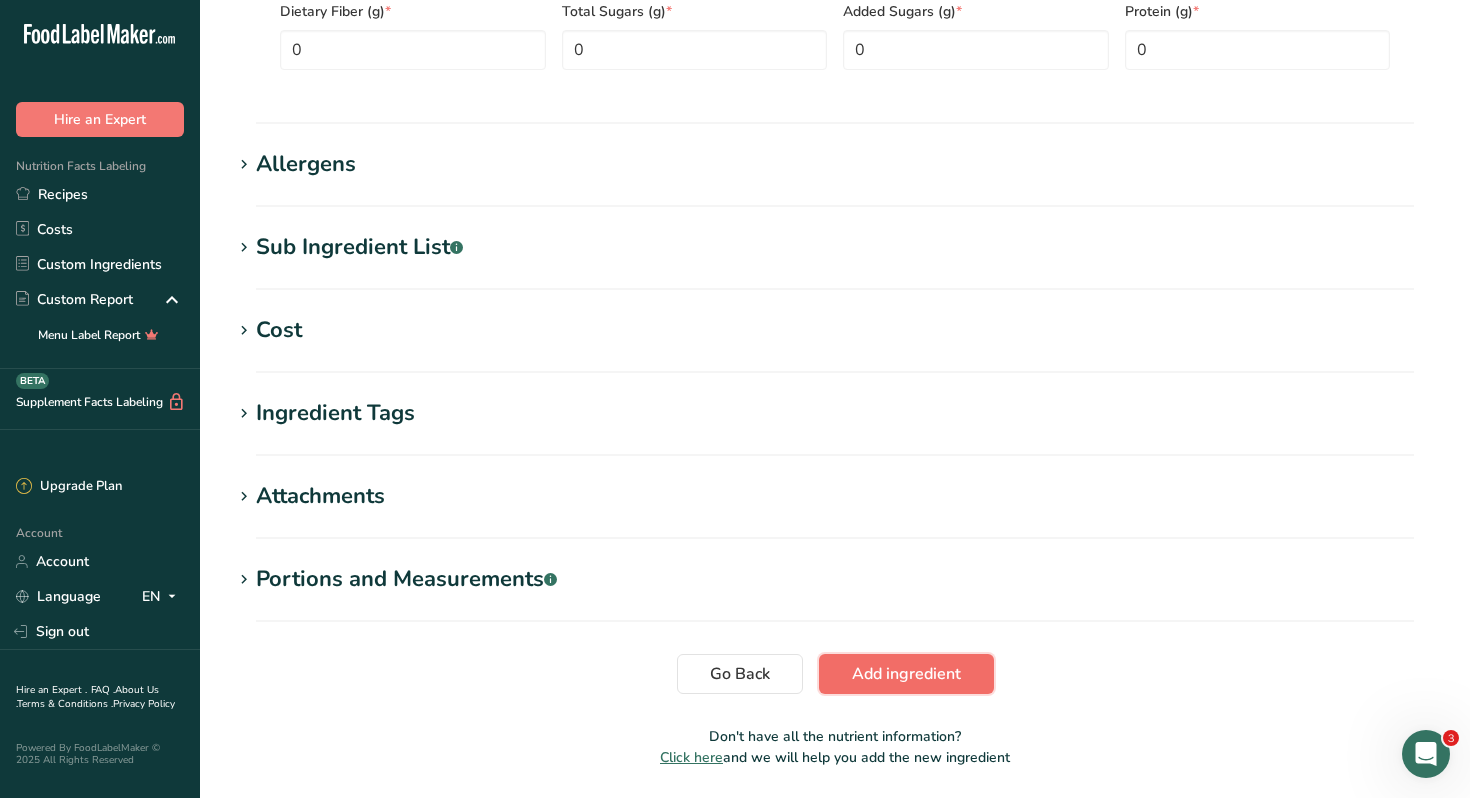 scroll, scrollTop: 679, scrollLeft: 0, axis: vertical 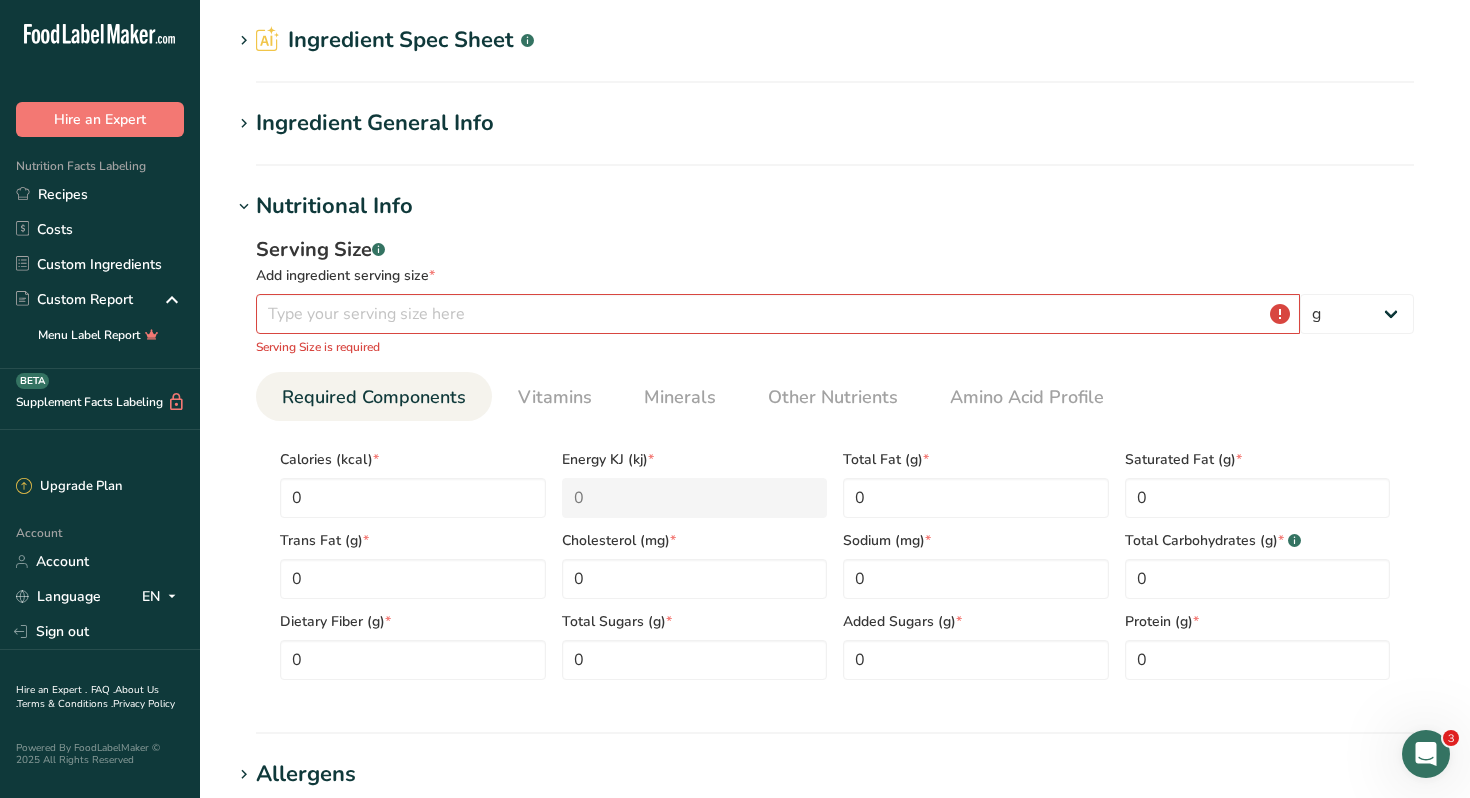 type 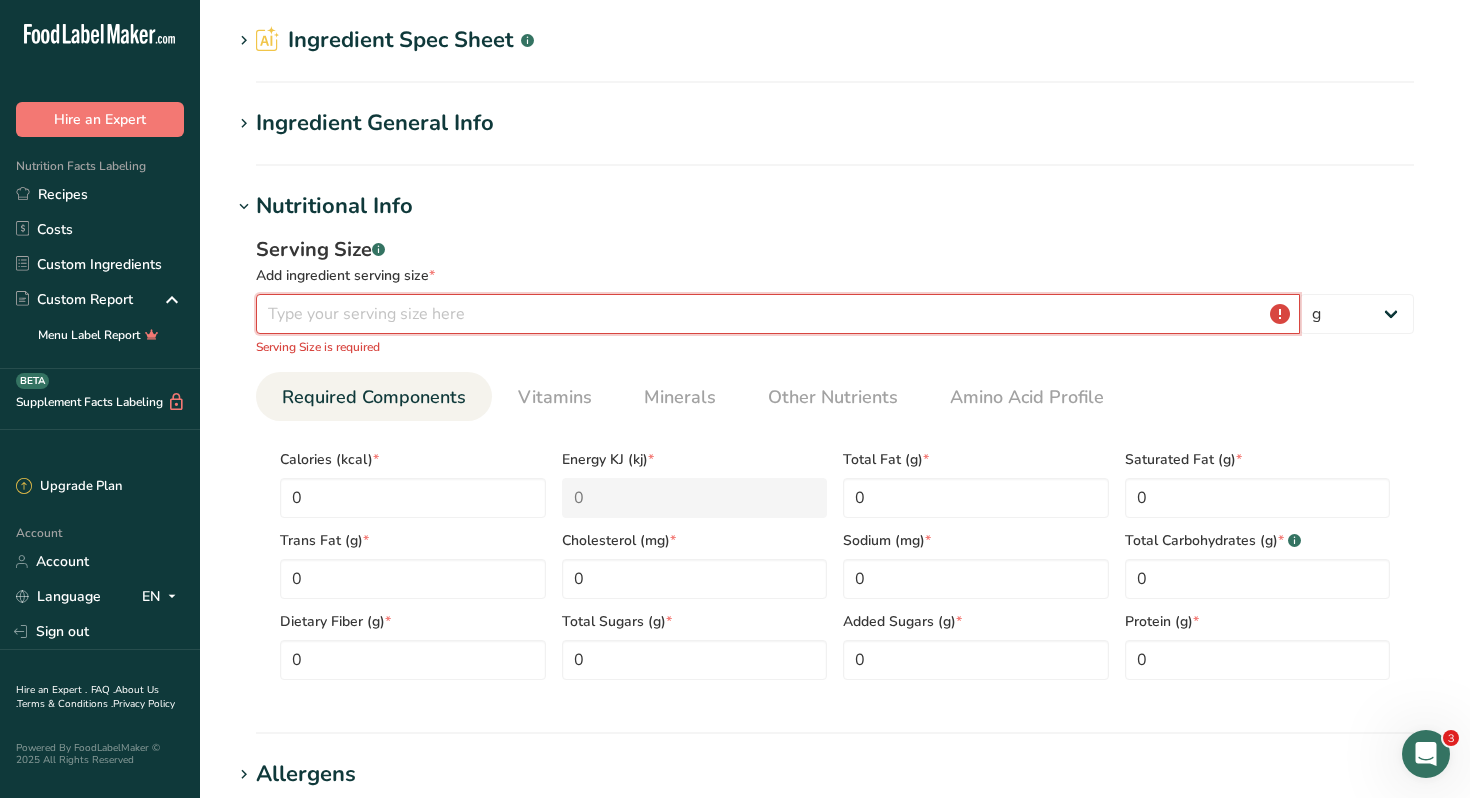 click at bounding box center [778, 314] 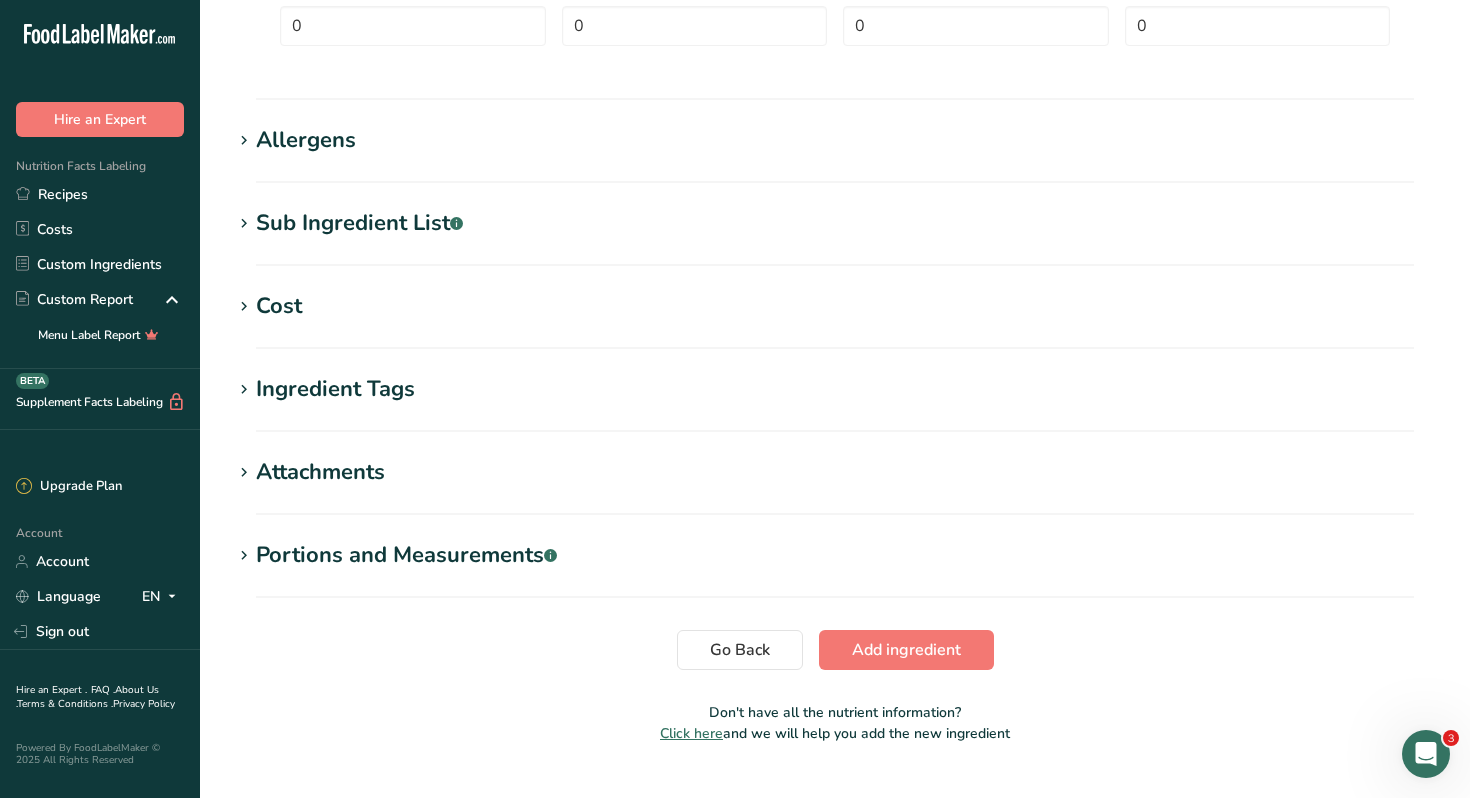 scroll, scrollTop: 723, scrollLeft: 0, axis: vertical 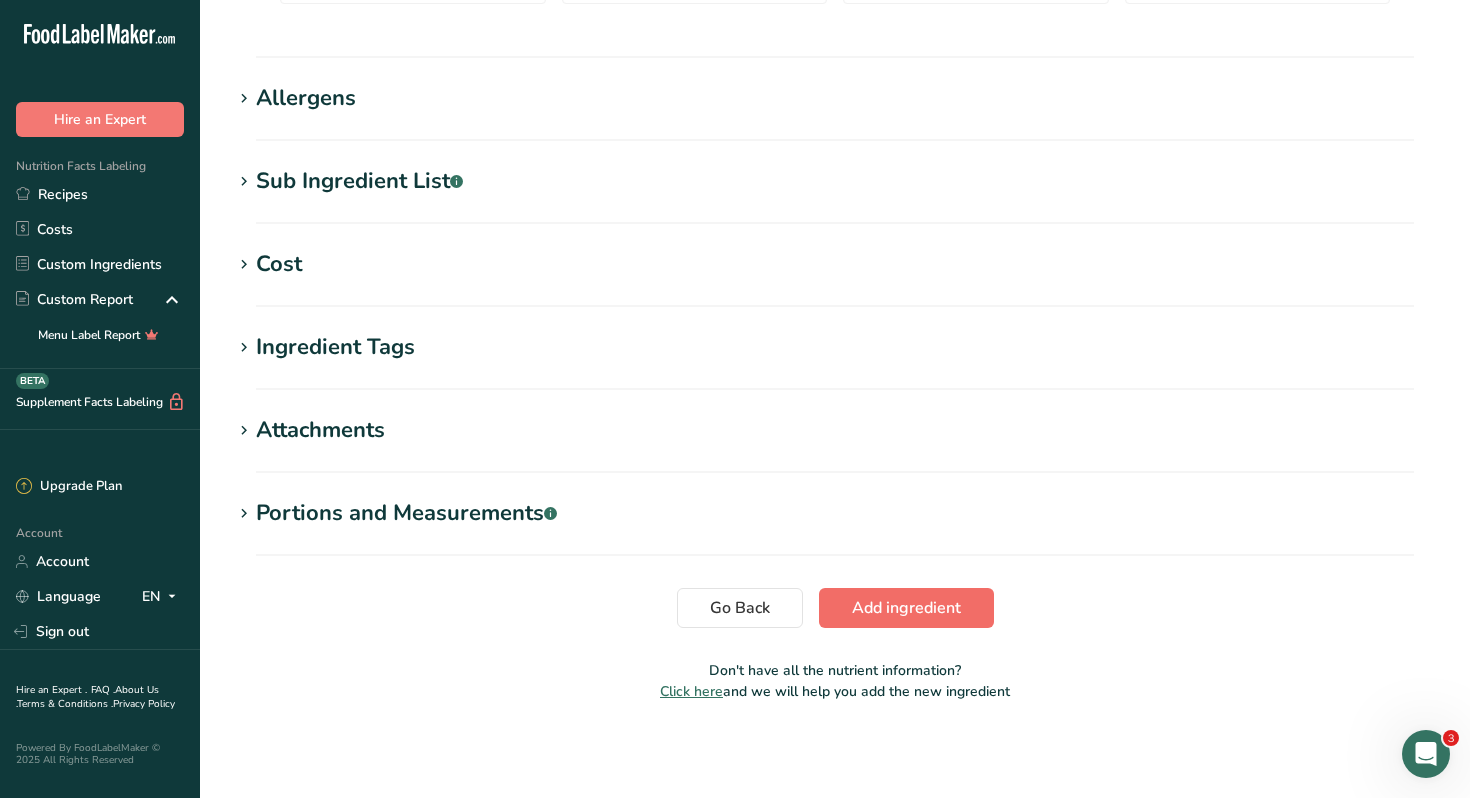 type on "2222" 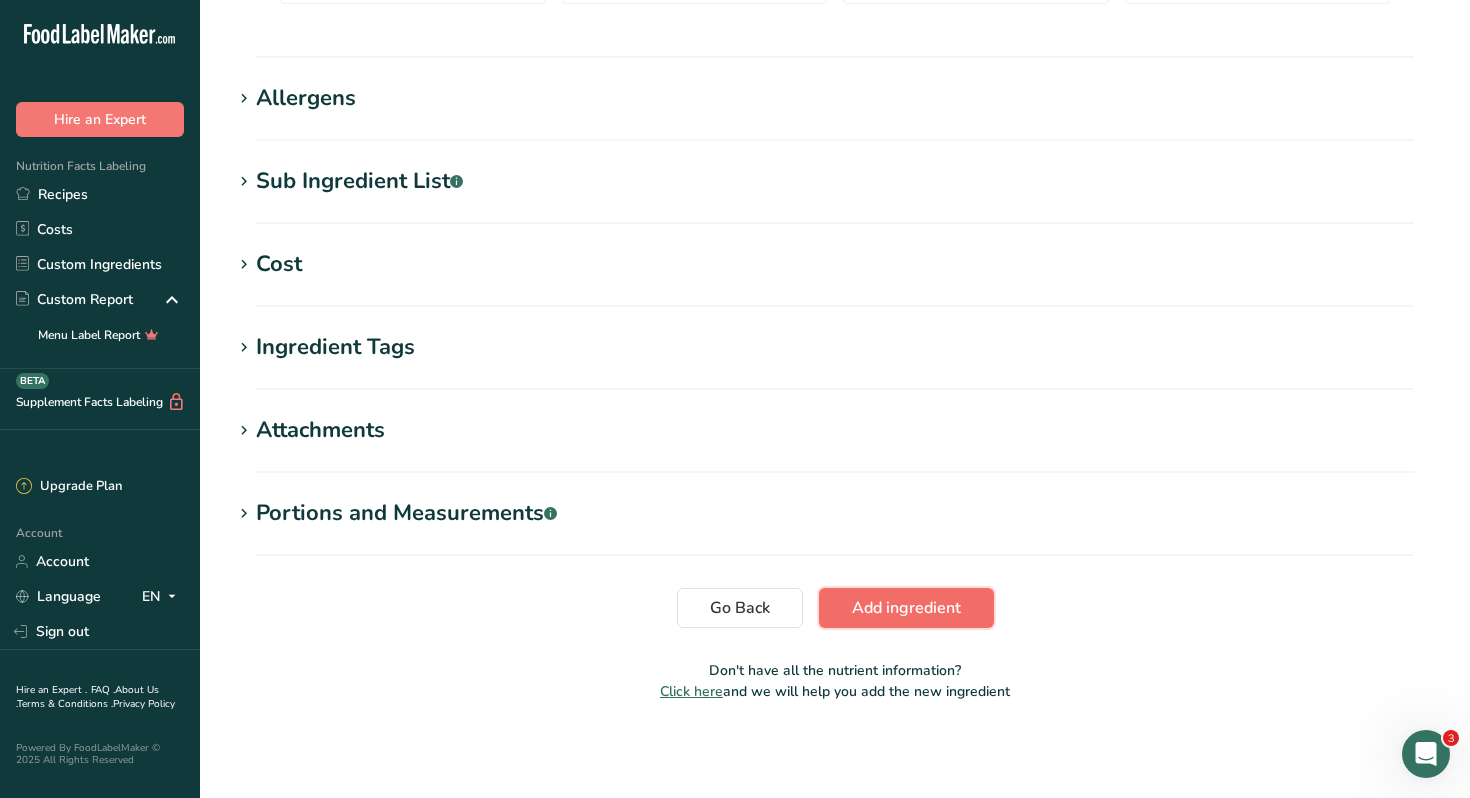 click on "Add ingredient" at bounding box center [906, 608] 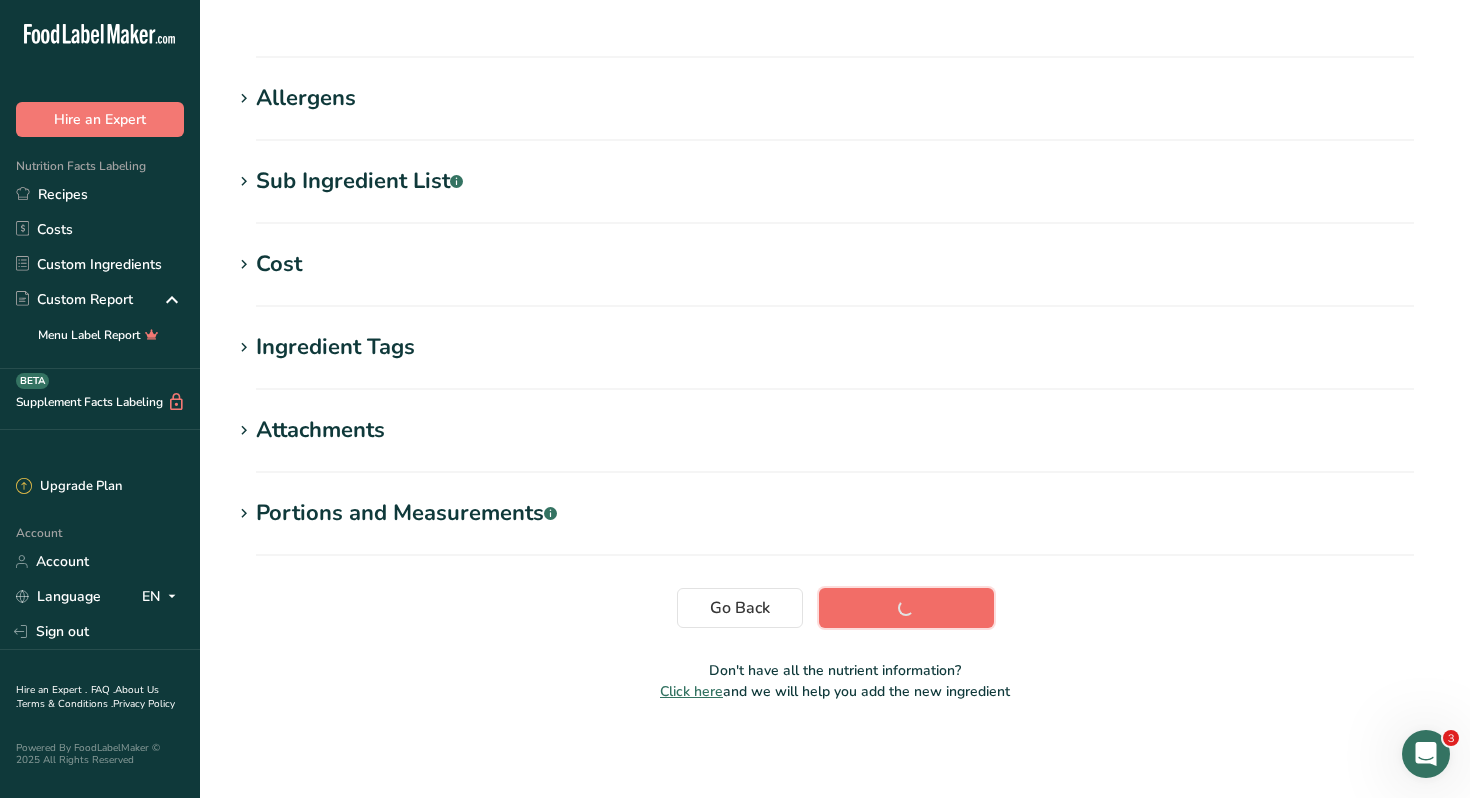 scroll, scrollTop: 260, scrollLeft: 0, axis: vertical 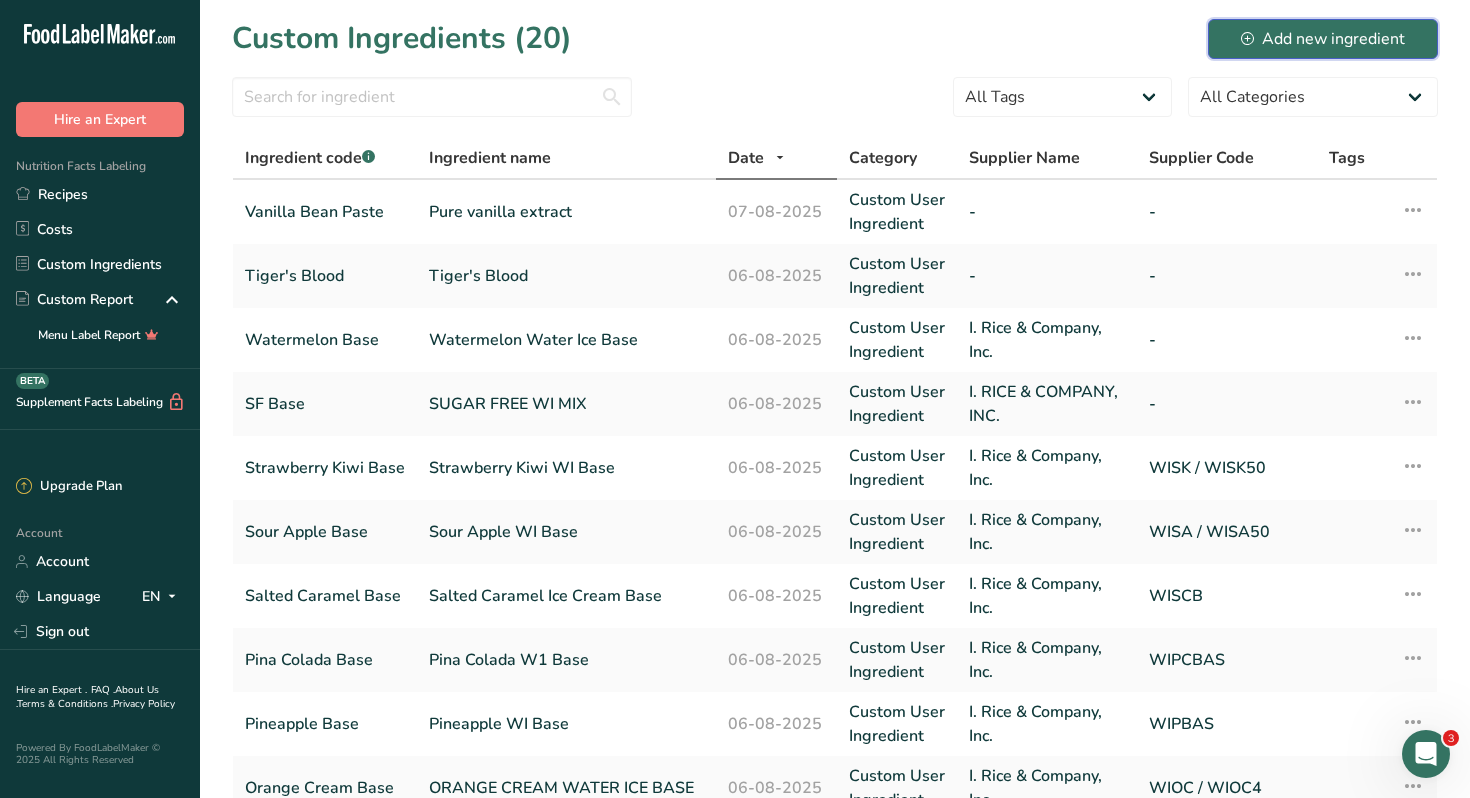 click on "Add new ingredient" at bounding box center [1323, 39] 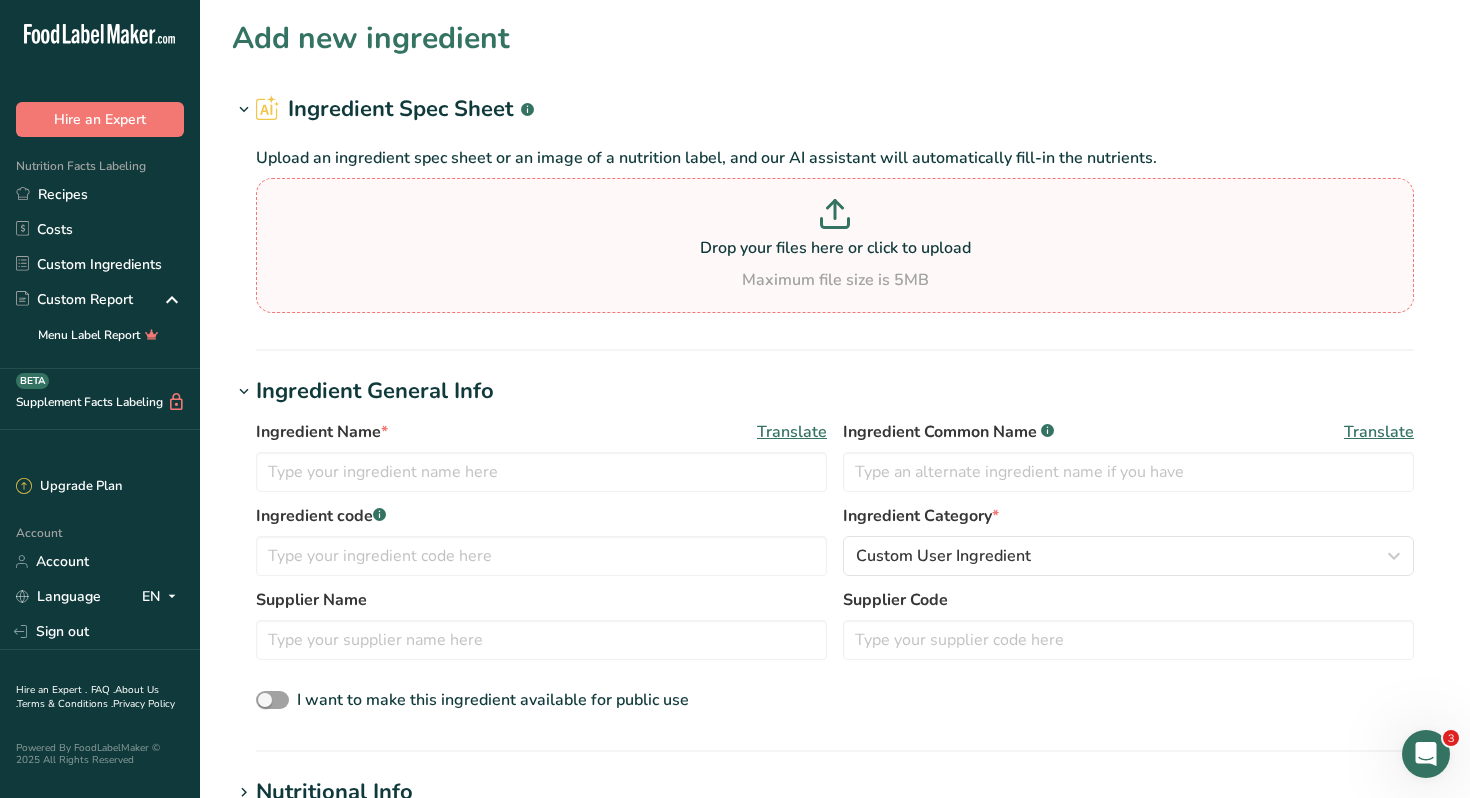 click 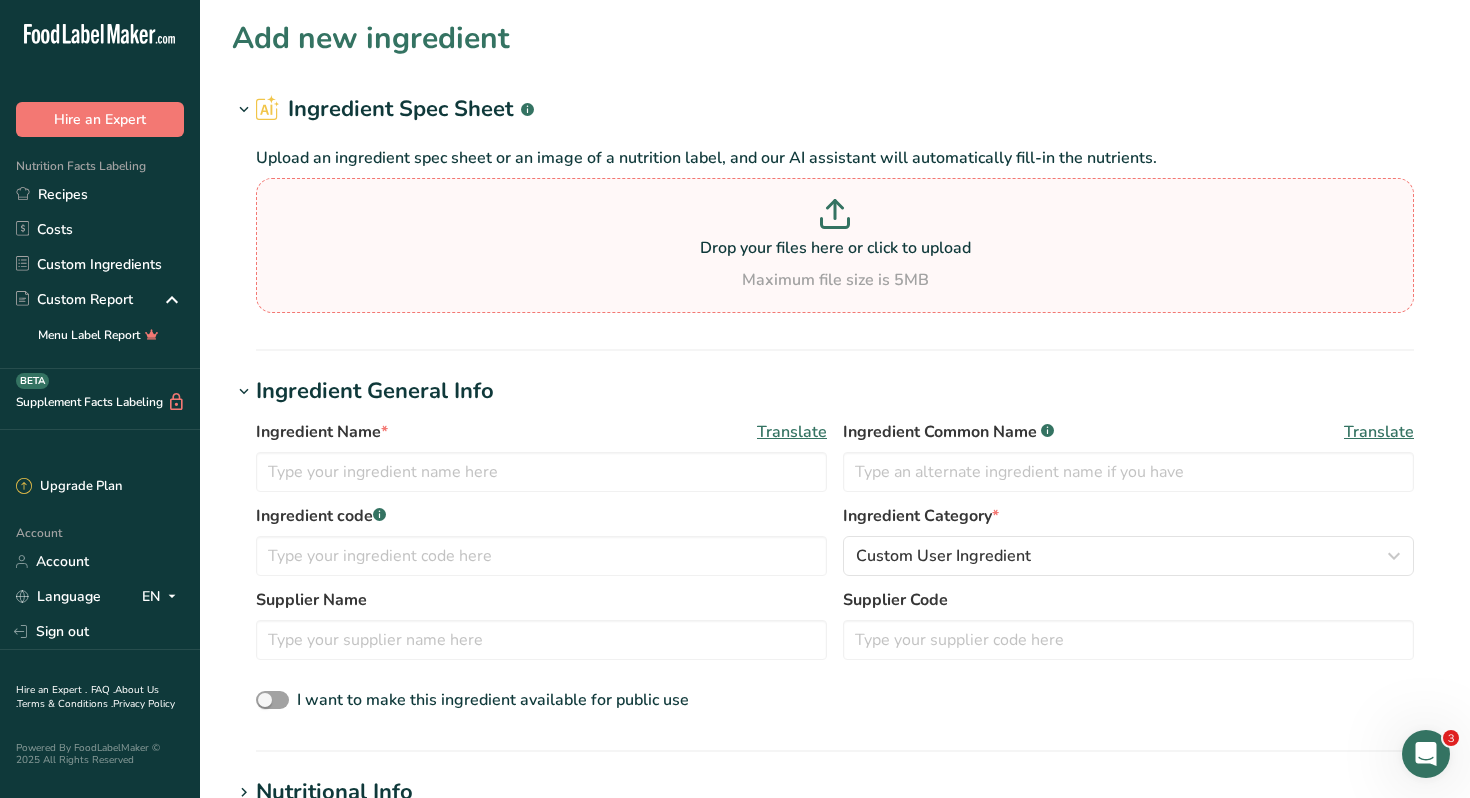 type on "C:\fakepath\Chocolate Pudding.jpg" 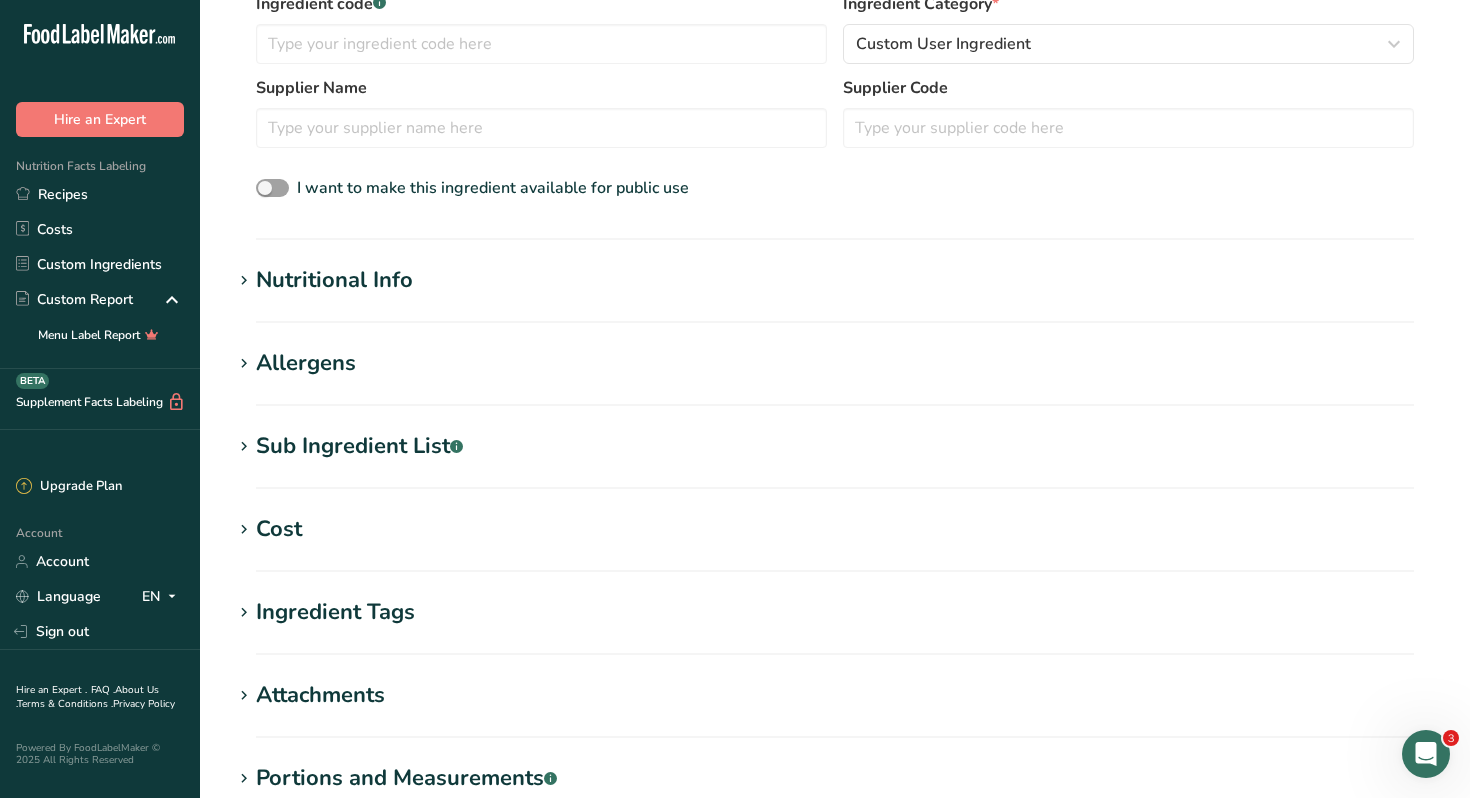scroll, scrollTop: 429, scrollLeft: 0, axis: vertical 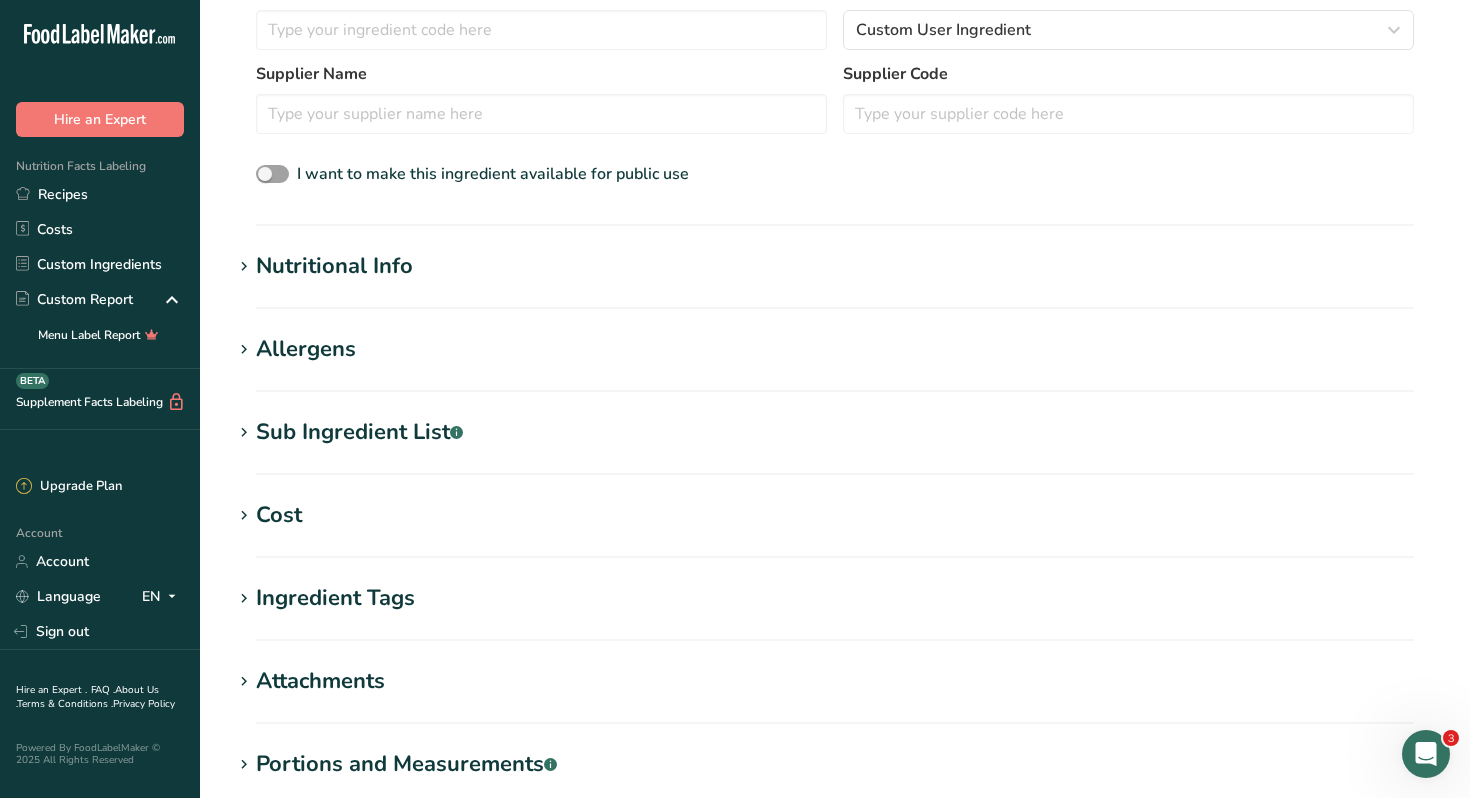 click on "Nutritional Info" at bounding box center [334, 266] 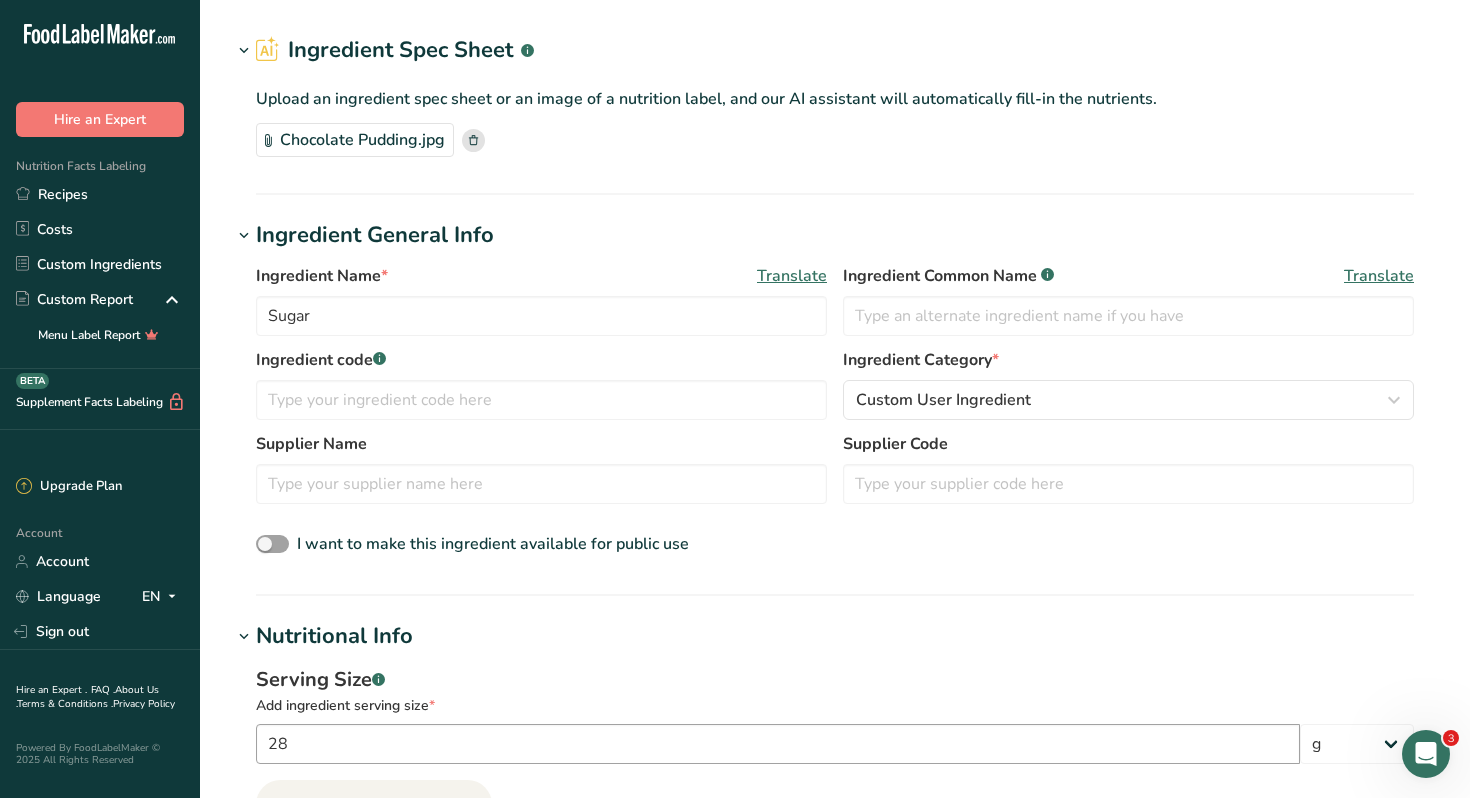 scroll, scrollTop: 0, scrollLeft: 0, axis: both 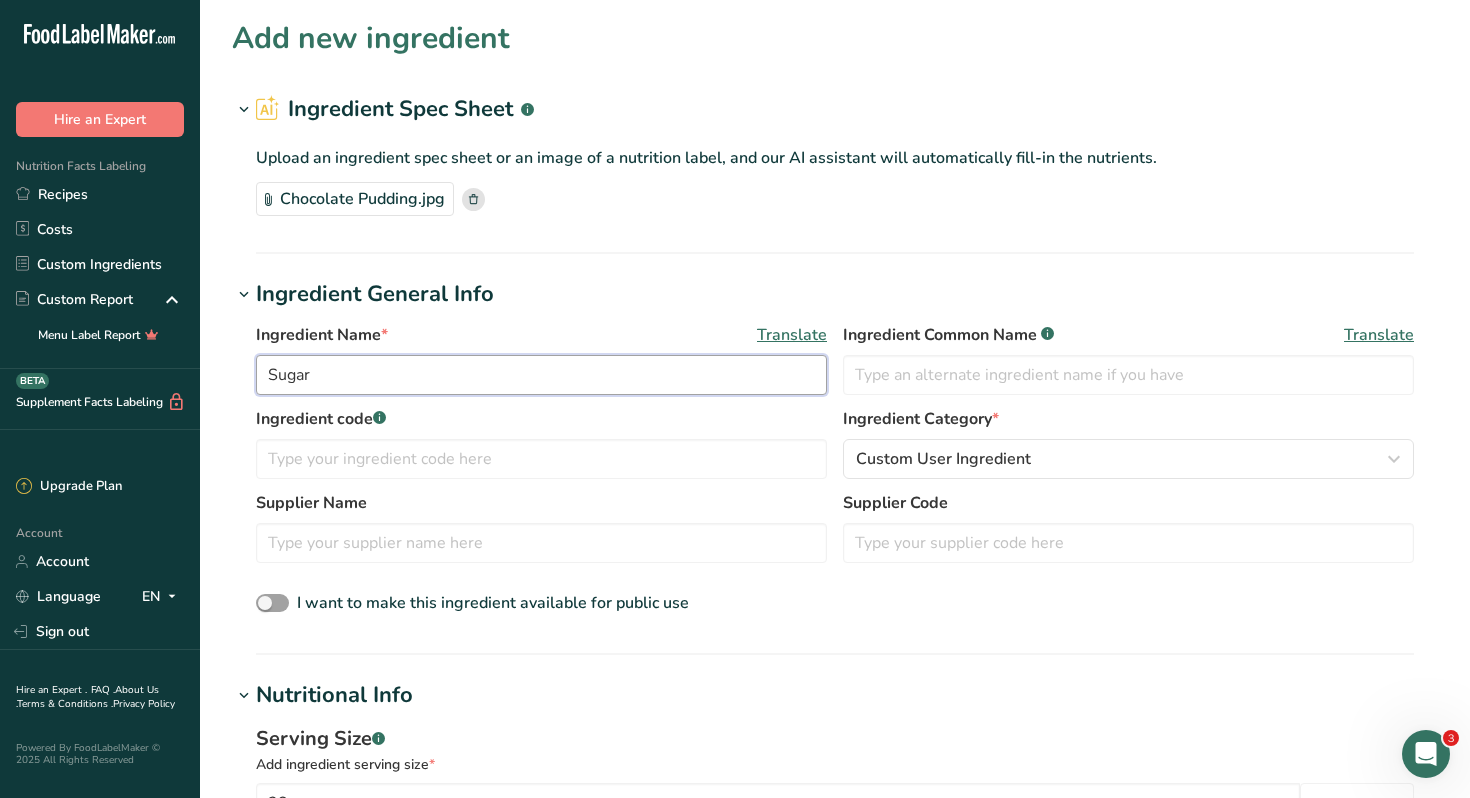 click on "Sugar" at bounding box center (541, 375) 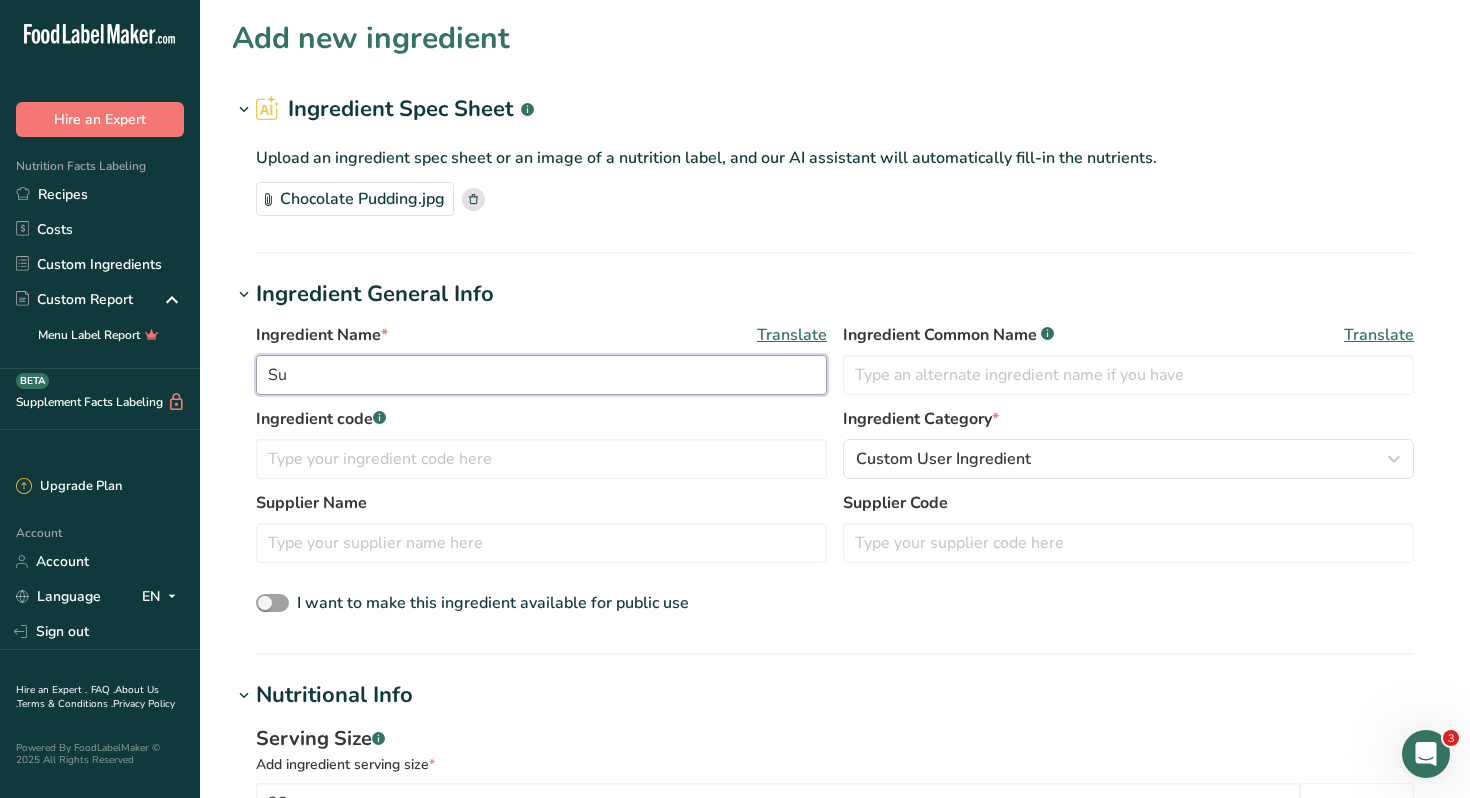 type on "S" 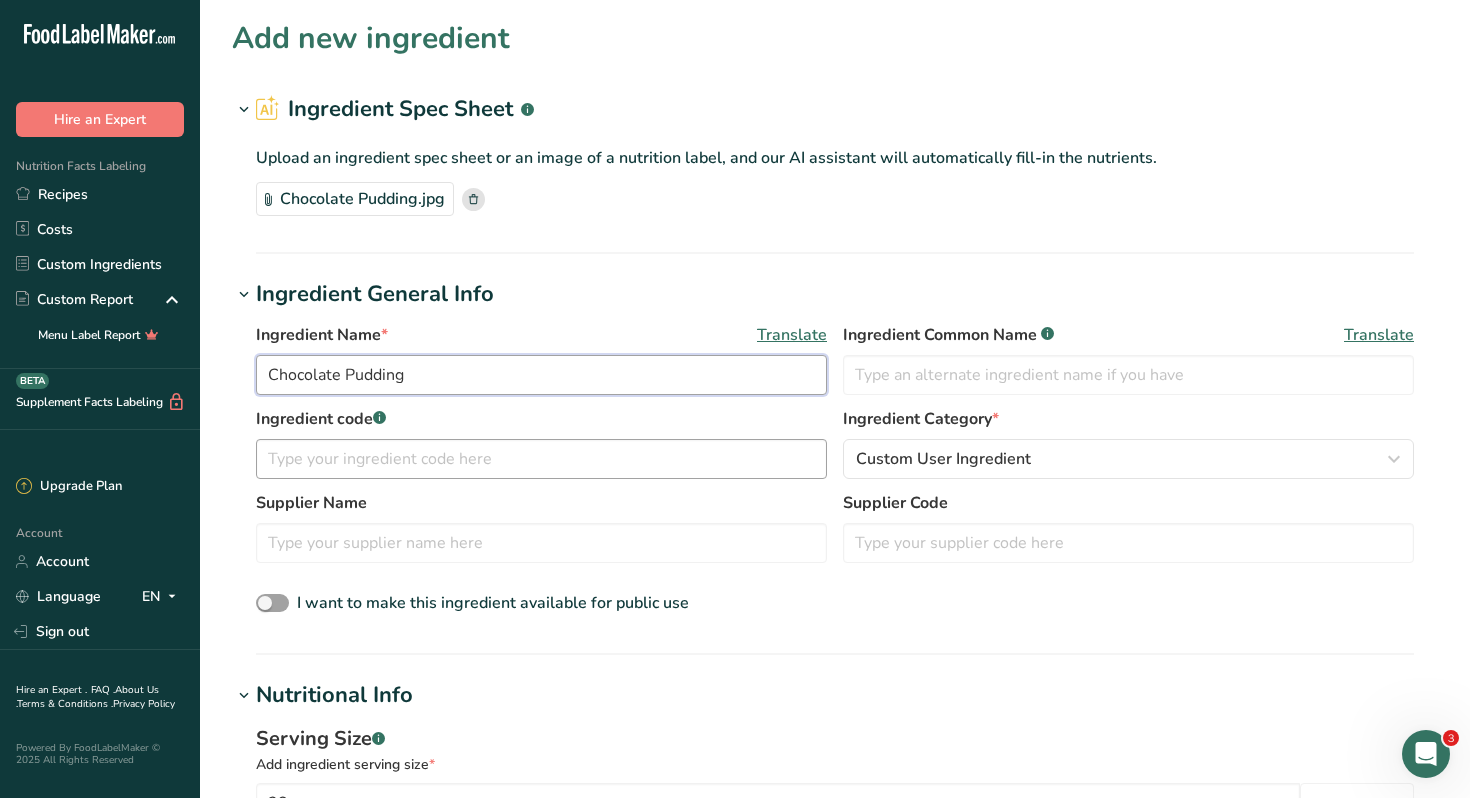 type on "Chocolate Pudding" 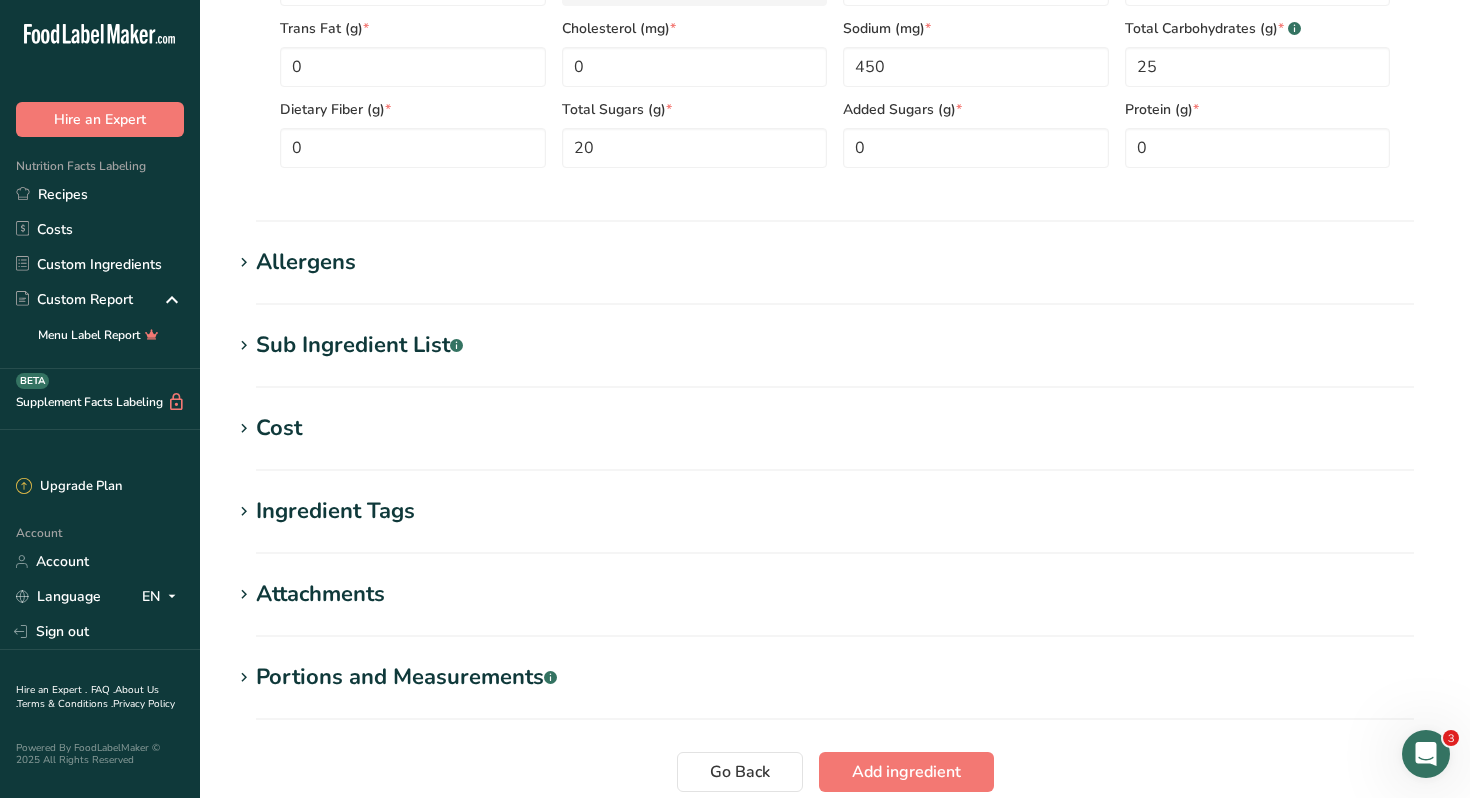 scroll, scrollTop: 1143, scrollLeft: 0, axis: vertical 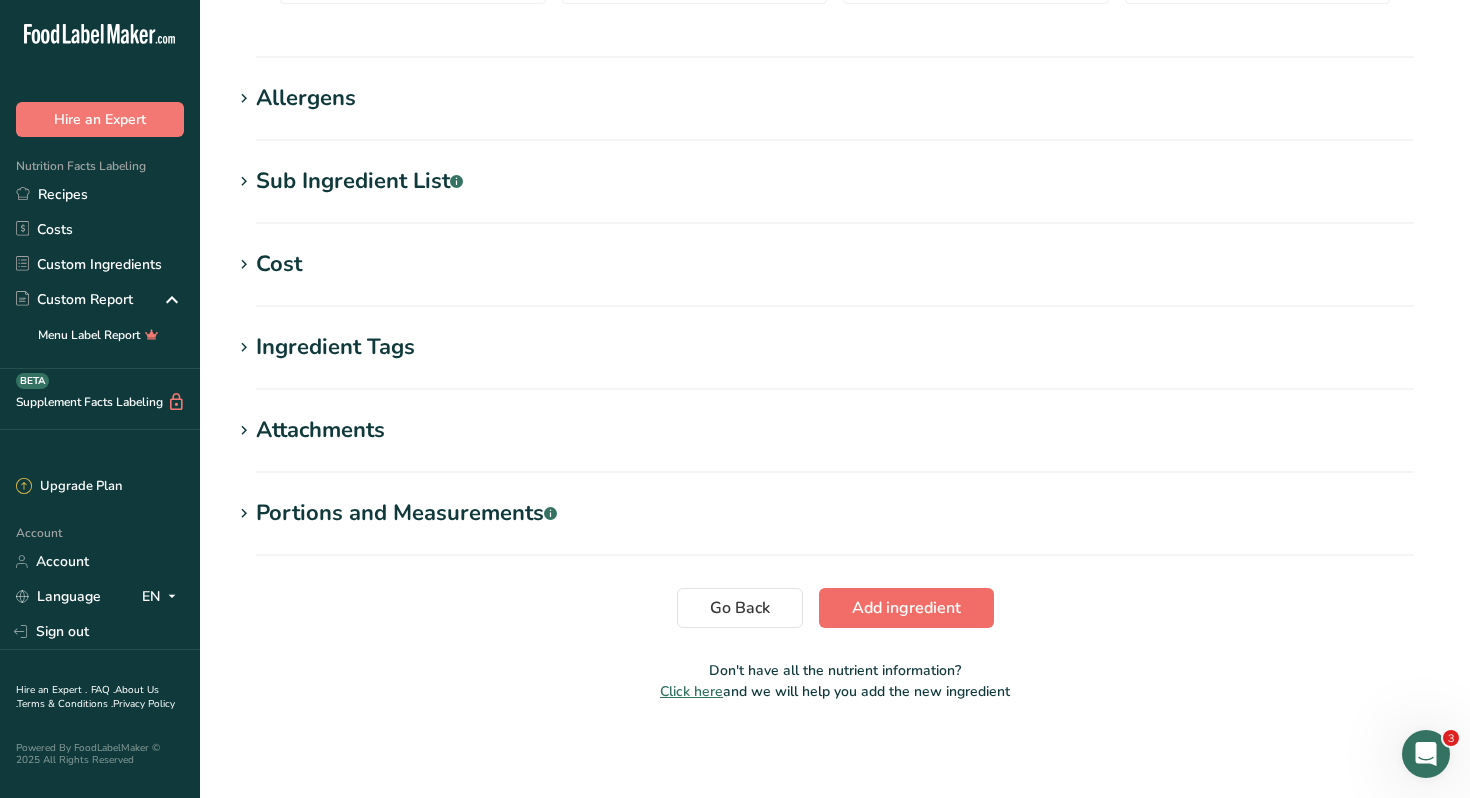 type on "Chocolate Pudding" 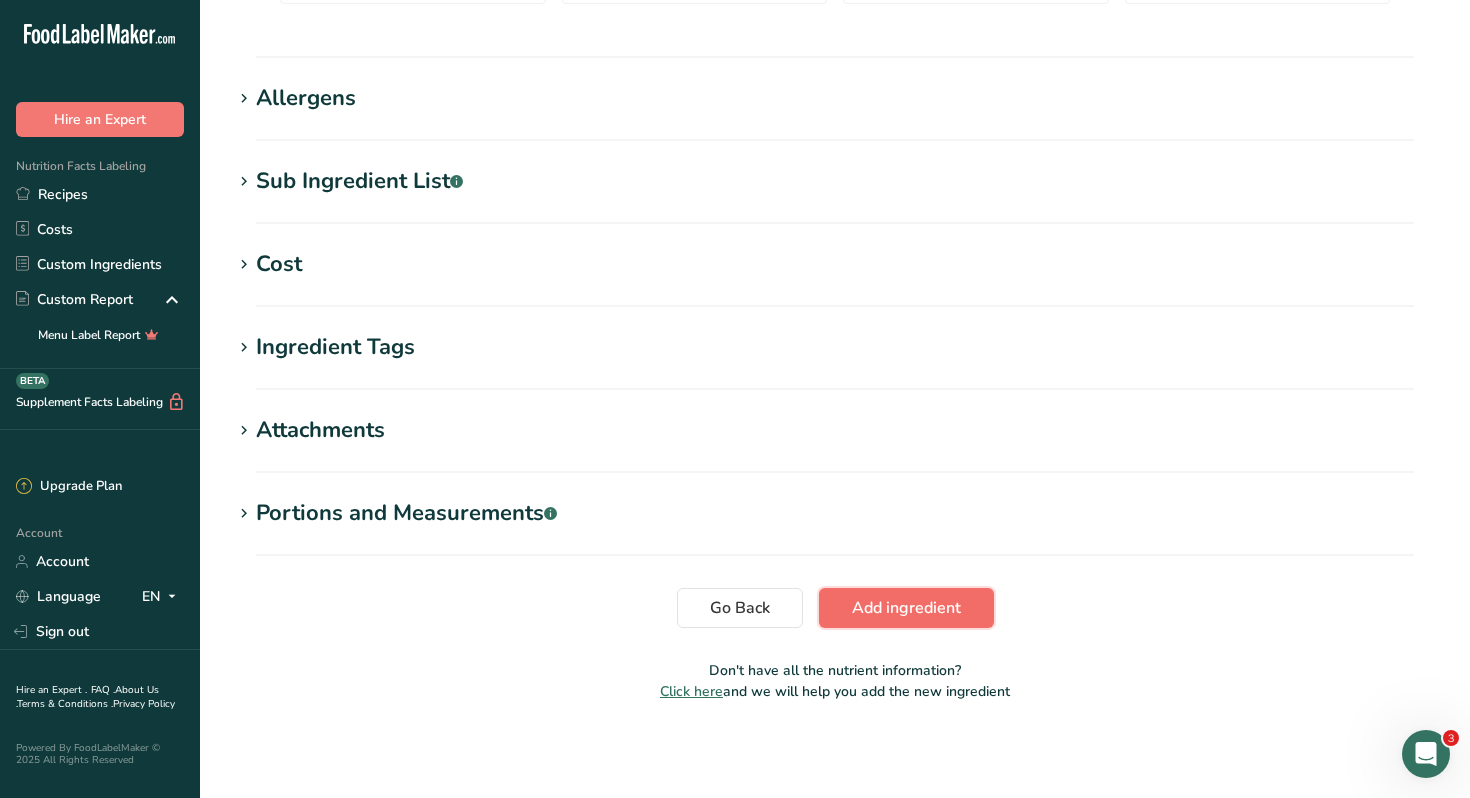 click on "Add ingredient" at bounding box center (906, 608) 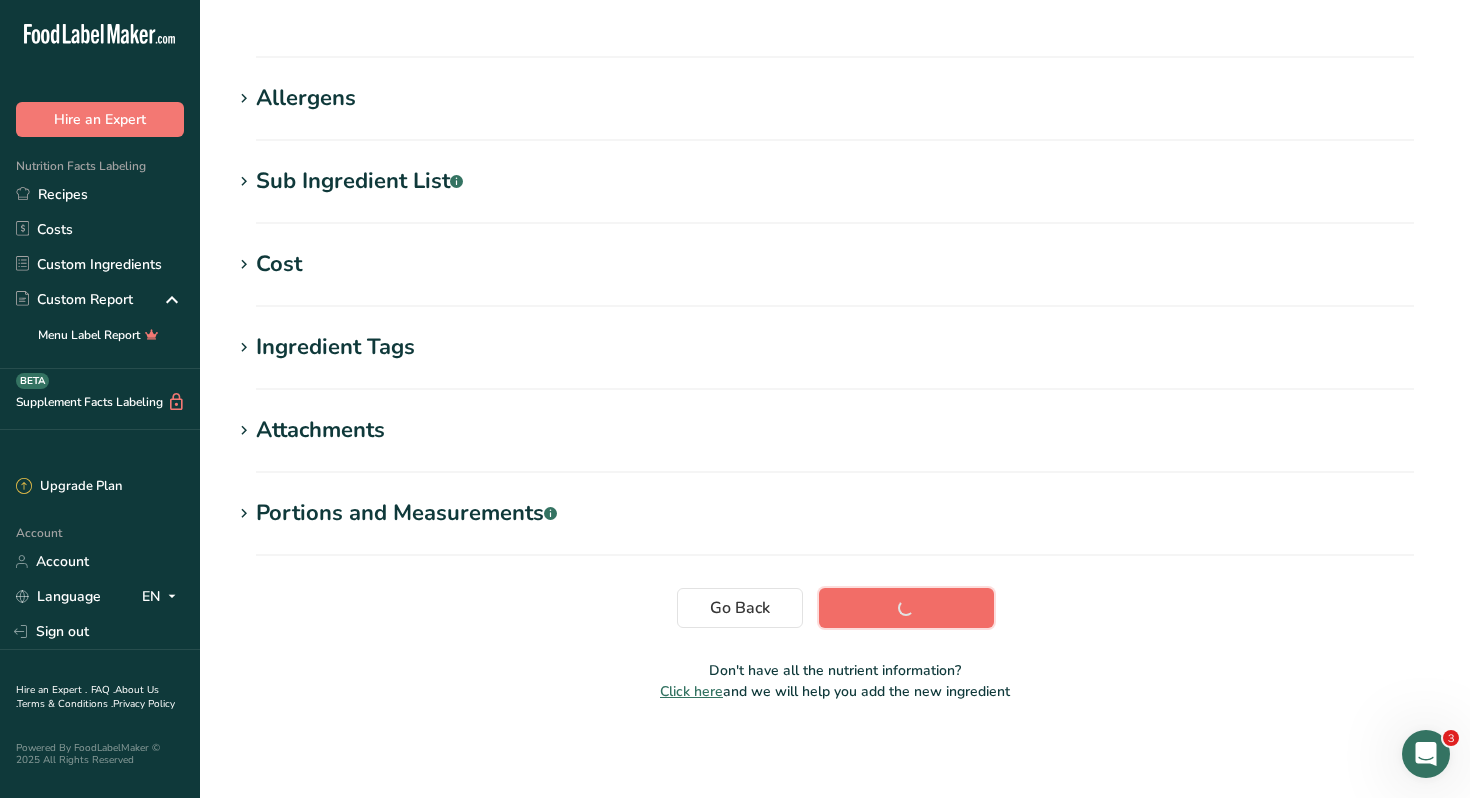 scroll, scrollTop: 260, scrollLeft: 0, axis: vertical 